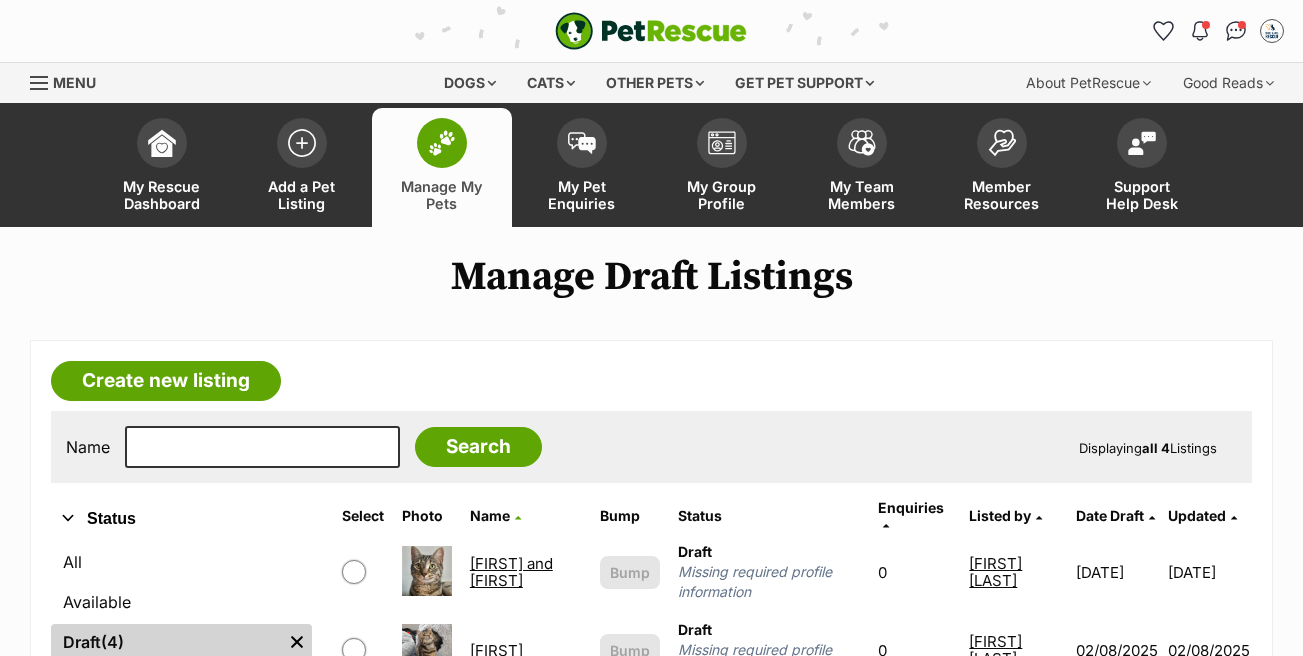 scroll, scrollTop: 615, scrollLeft: 0, axis: vertical 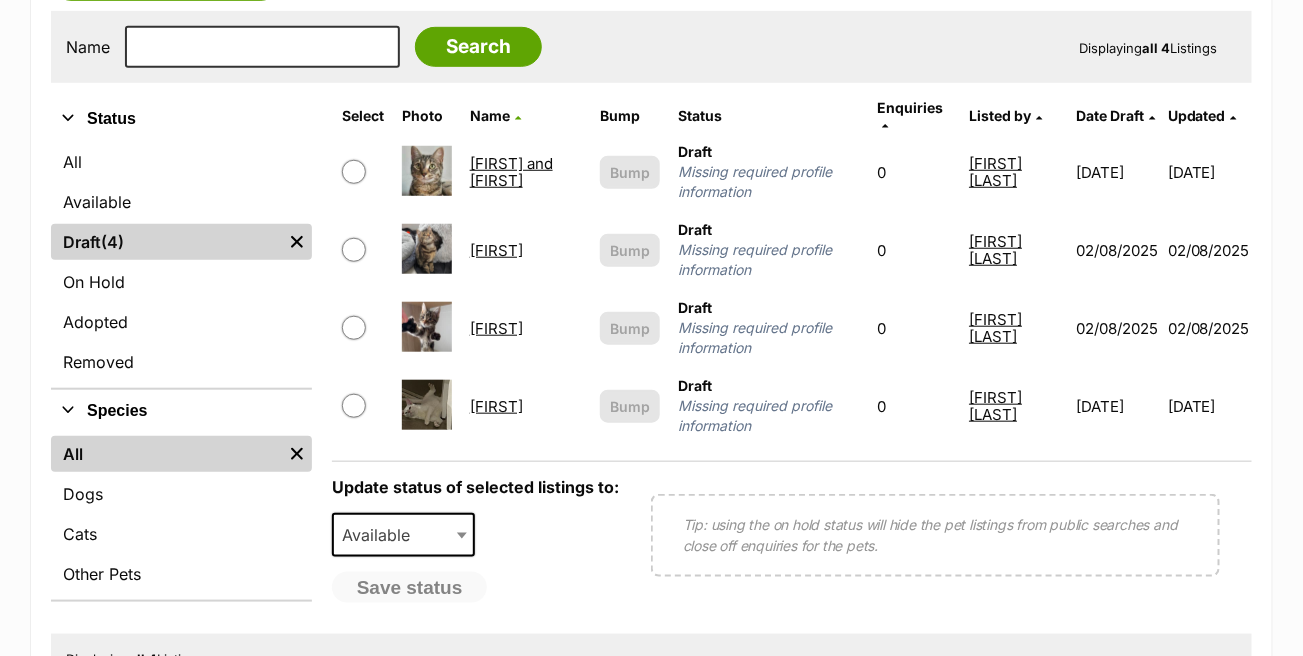 click on "[NAME]" at bounding box center [496, 328] 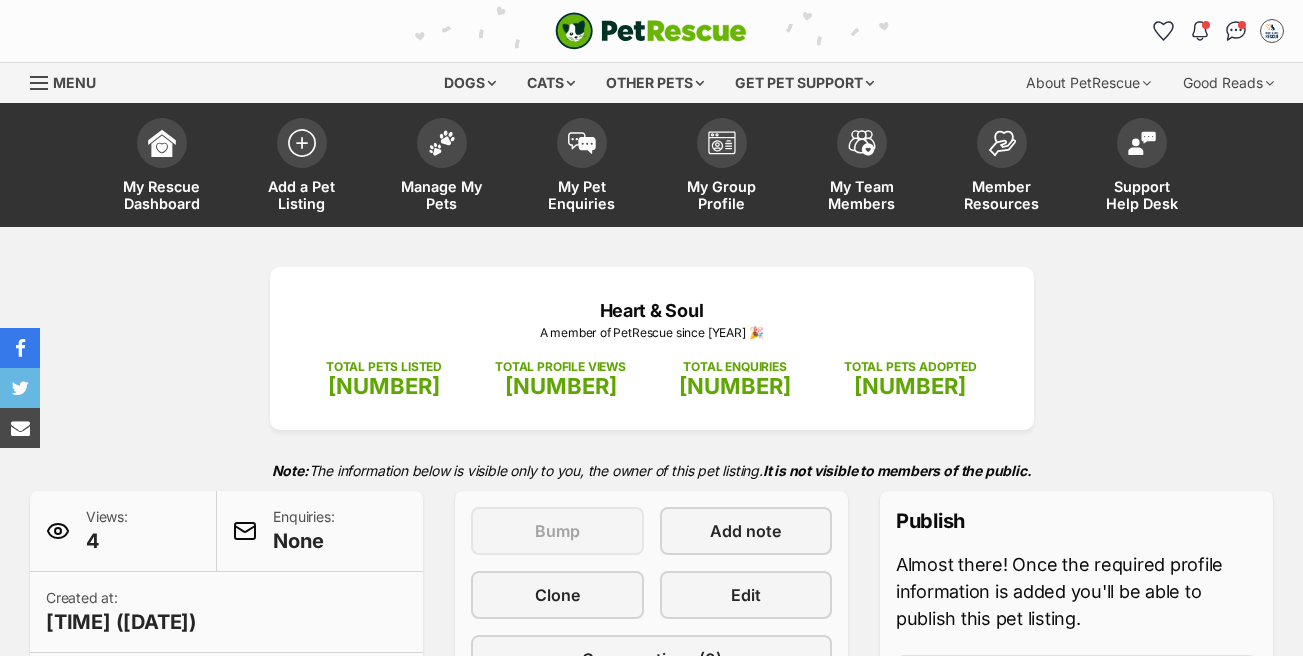 scroll, scrollTop: 400, scrollLeft: 0, axis: vertical 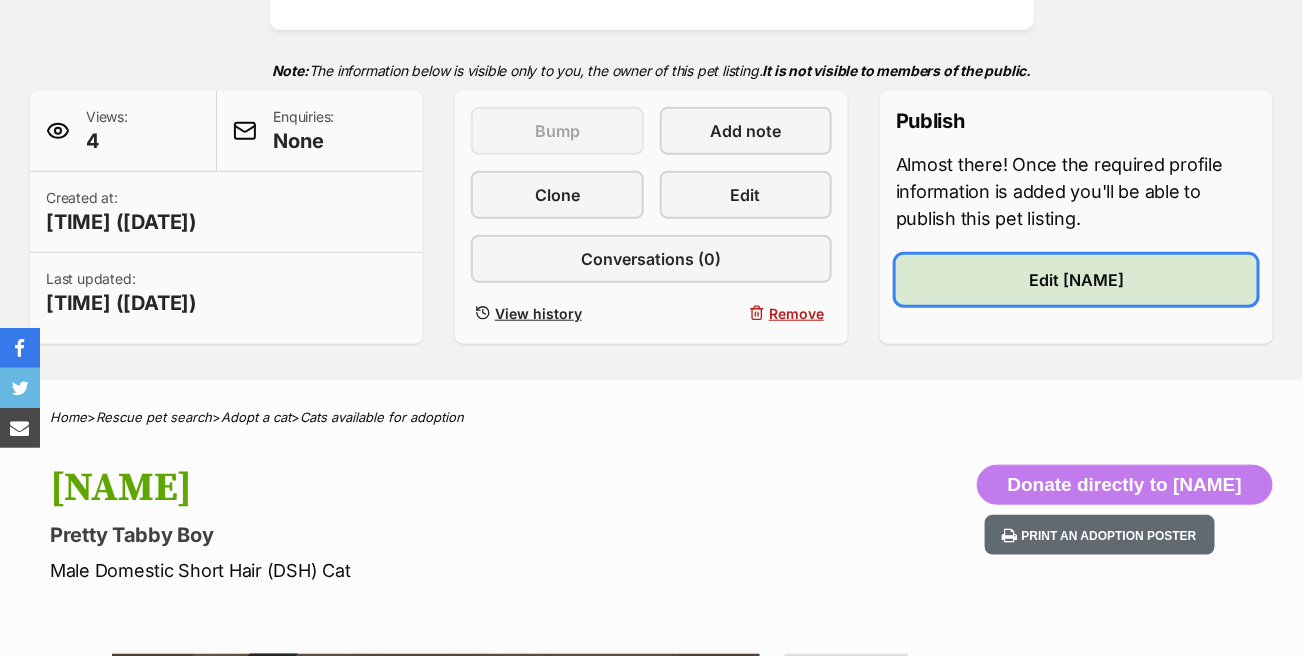 click on "Edit [NAME]" at bounding box center (1076, 280) 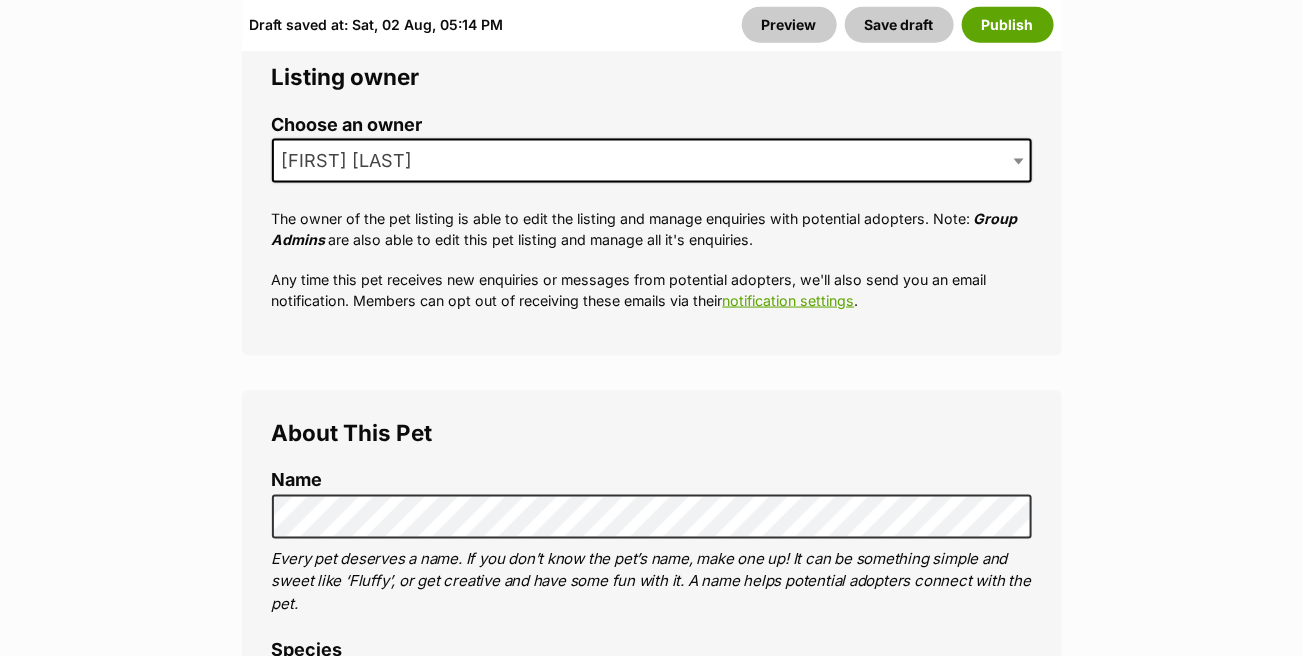 scroll, scrollTop: 0, scrollLeft: 0, axis: both 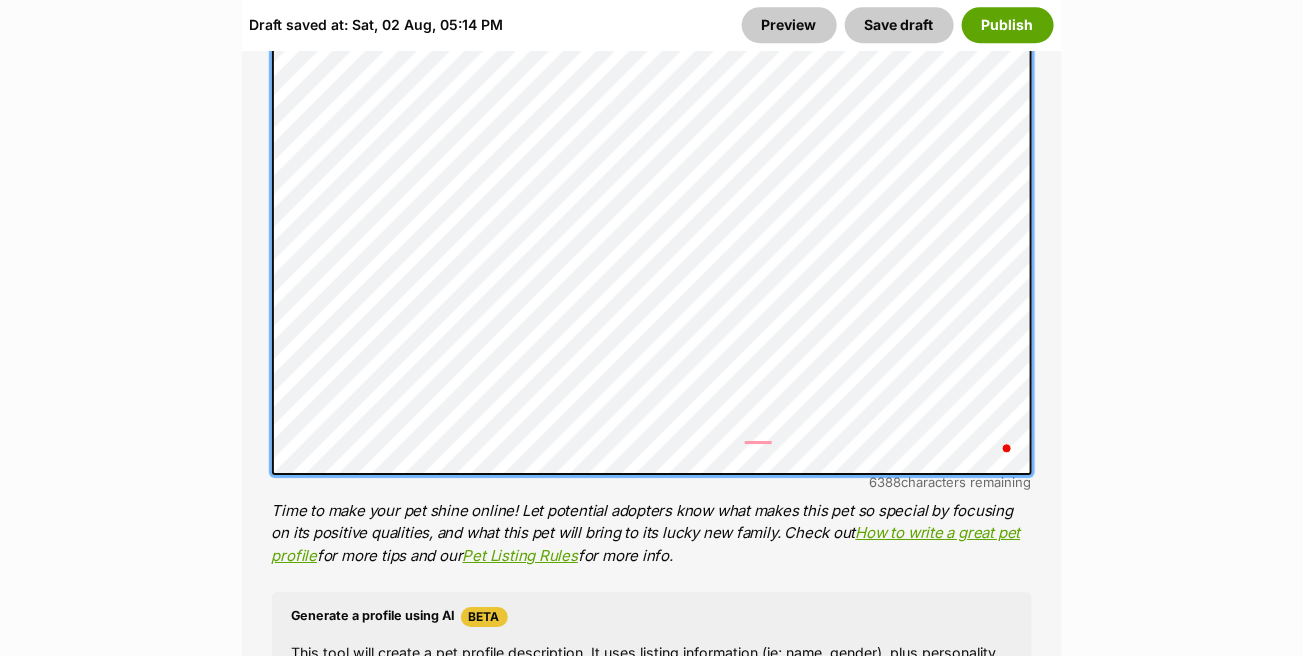 click on "About This Pet Name
Henlo there, it looks like you might be using the pet name field to indicate that this pet is now on hold - we recommend updating the status to on hold from the  listing page  instead!
Every pet deserves a name. If you don’t know the pet’s name, make one up! It can be something simple and sweet like ‘Fluffy’, or get creative and have some fun with it. A name helps potential adopters connect with the pet.
Species Cat
Best feature (optional)
The ‘Best Feature’ is a short phrase (25 characters or less) that summarises a positive feature or characteristic that will help the pet stand out - for example “Good with kids” or “I’m cat-friendly!” or “I love the car” etc. This appears below the pet’s name in the search results, and on the pet’s profile page.
Personality 6388  characters remaining
How to write a great pet profile  for more tips and our  Pet Listing Rules  for more info.
Generate a profile using AI
Beta" at bounding box center (652, 233) 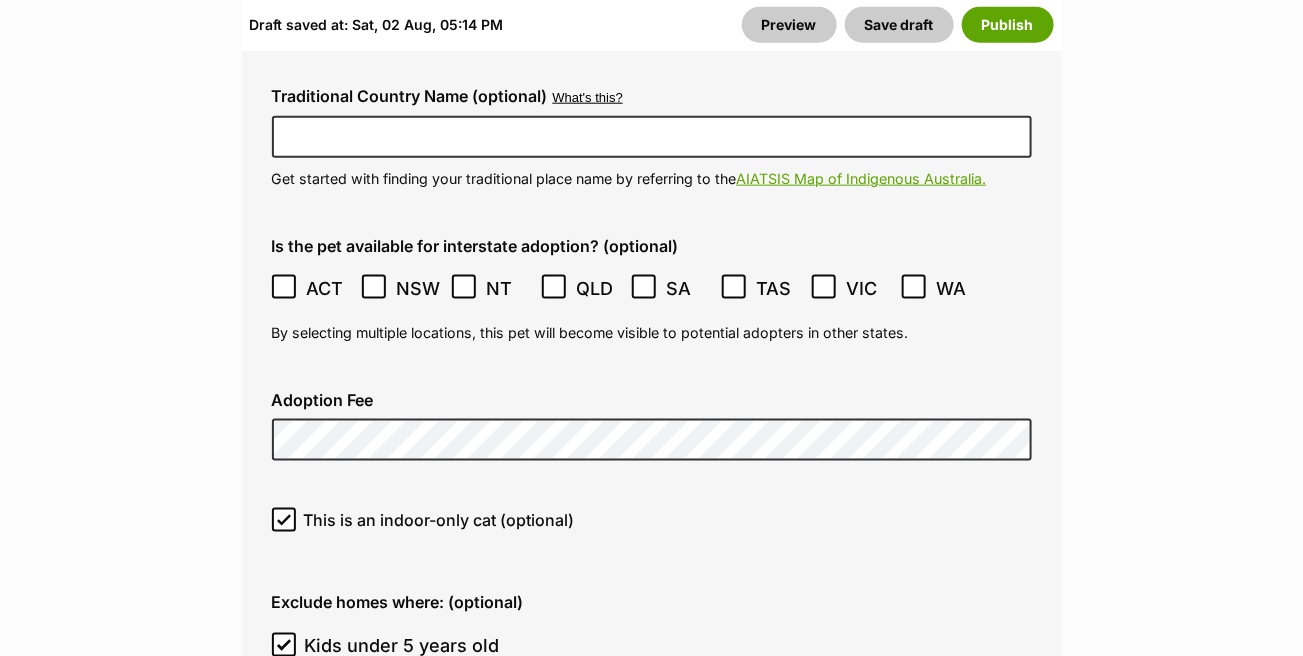 scroll, scrollTop: 5600, scrollLeft: 0, axis: vertical 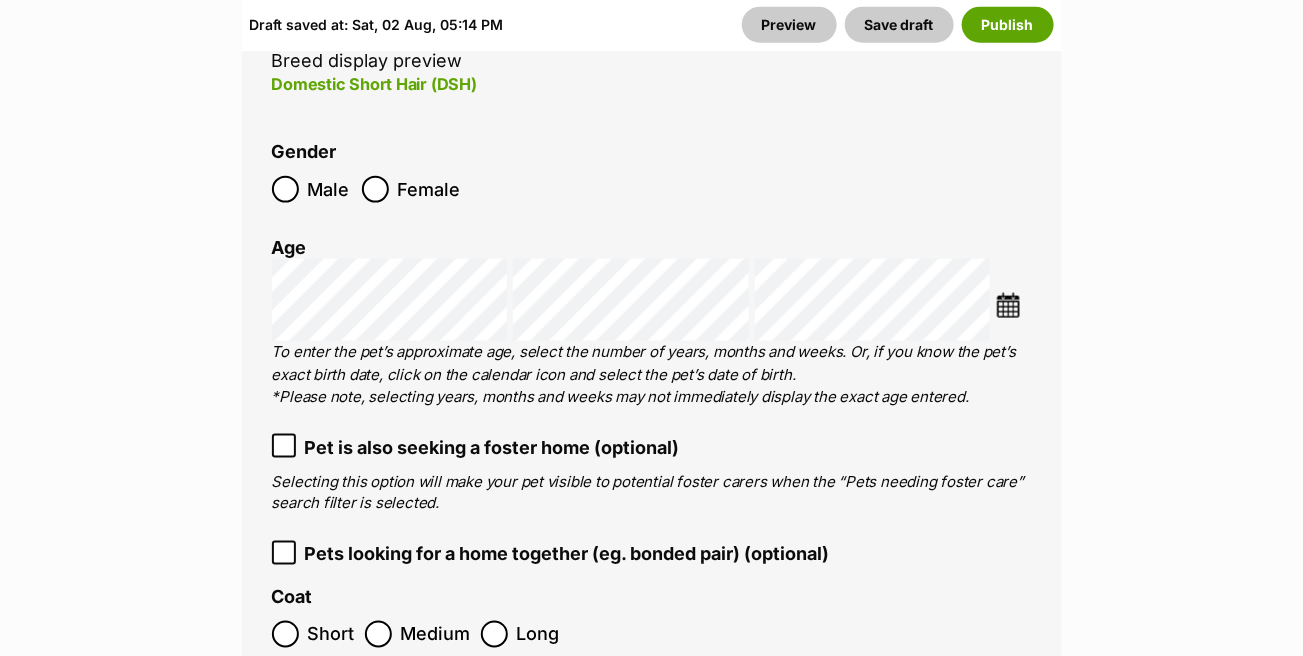 click at bounding box center (1013, 308) 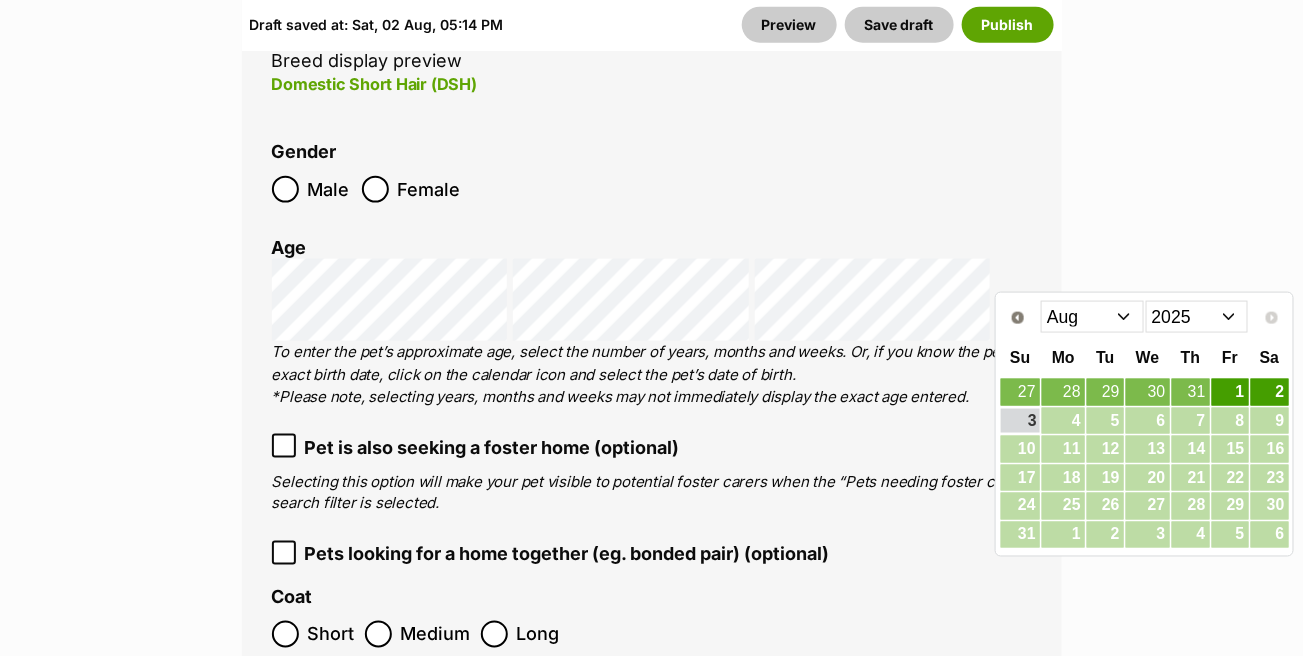 click on "Jan Feb Mar Apr May Jun Jul Aug" at bounding box center [1092, 317] 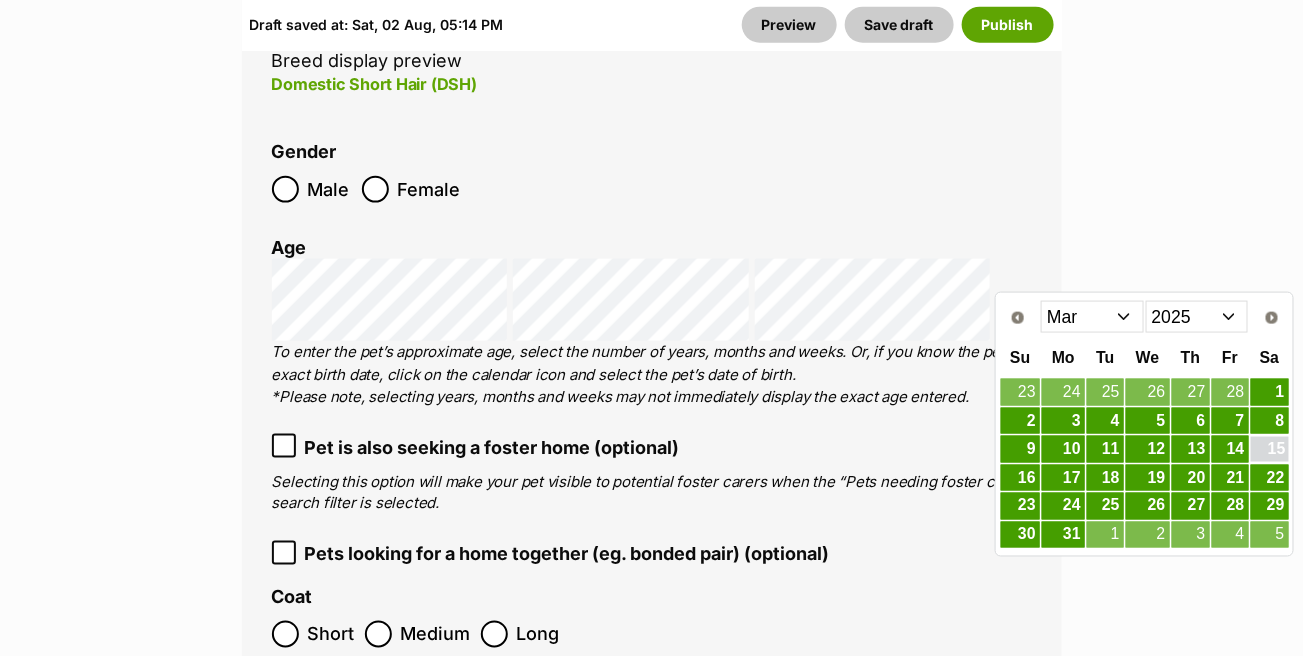 click on "15" at bounding box center [1270, 449] 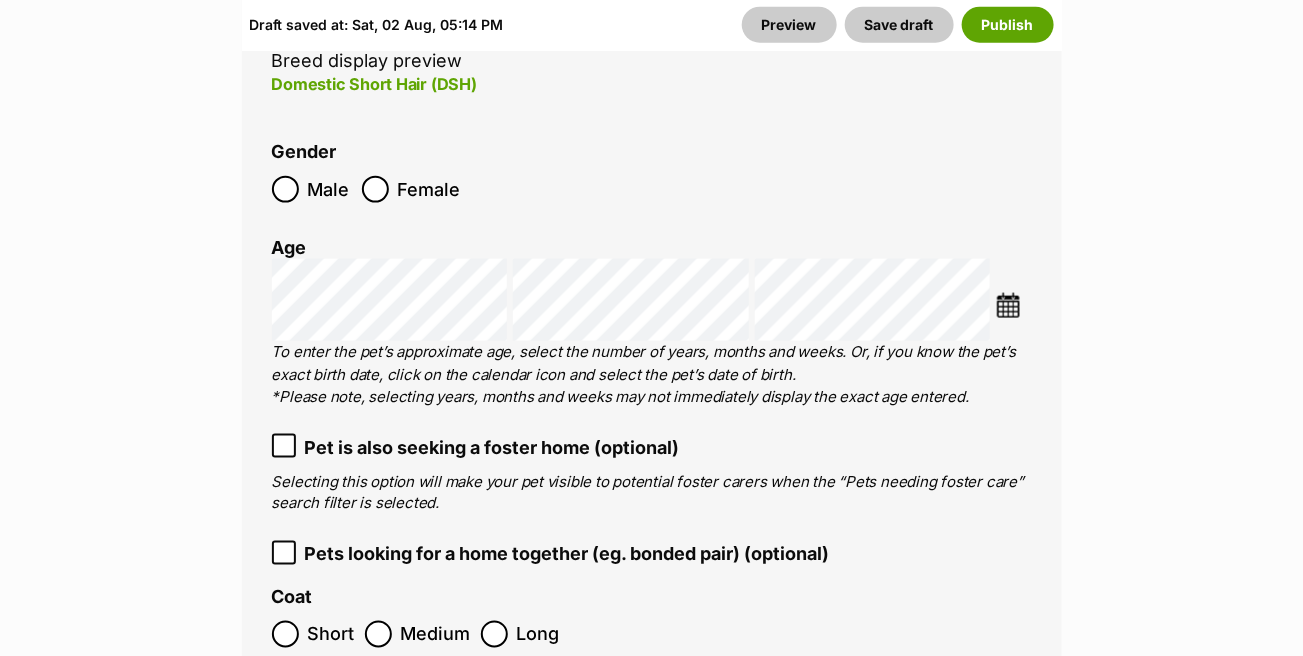 click at bounding box center [1008, 305] 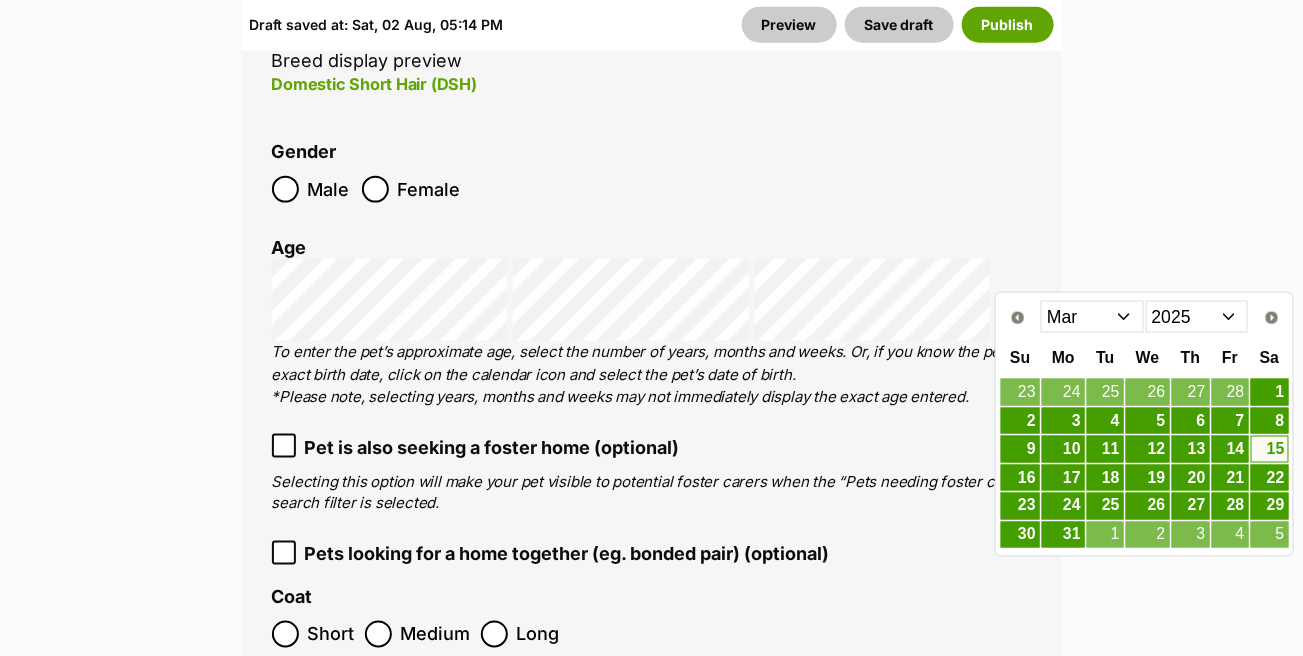click on "Edit Channing
Add or edit photos
Add up to 9 photos to show all
the cute sides of Channing!
+3
Edit Photos
Add or edit videos
Add up to 4 videos to show all
the cute sides of Channing!
Edit Videos
Listing owner Choose an owner Rebecca Peters
The owner of the pet listing is able to edit the listing and manage enquiries with potential adopters. Note:
Group Admins
are also able to edit this pet listing and manage all it's enquiries.
Any time this pet receives new enquiries or messages from potential adopters, we'll also send you an email notification. Members can opt out of receiving these emails via their
notification settings .
About This Pet Name
Henlo there, it looks like you might be using the pet name field to indicate that this pet is now on hold - we recommend updating the status to on hold from the  listing page  instead!
Species Cat
Best feature (optional)" at bounding box center (651, 1509) 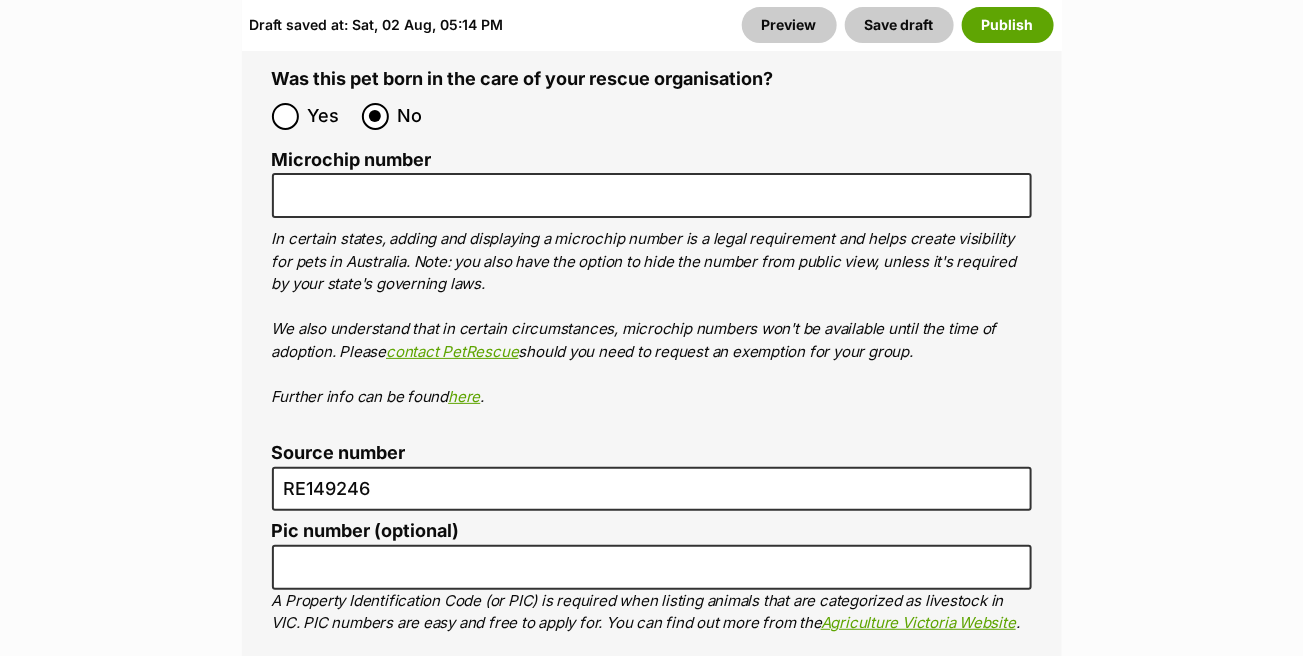 scroll, scrollTop: 7200, scrollLeft: 0, axis: vertical 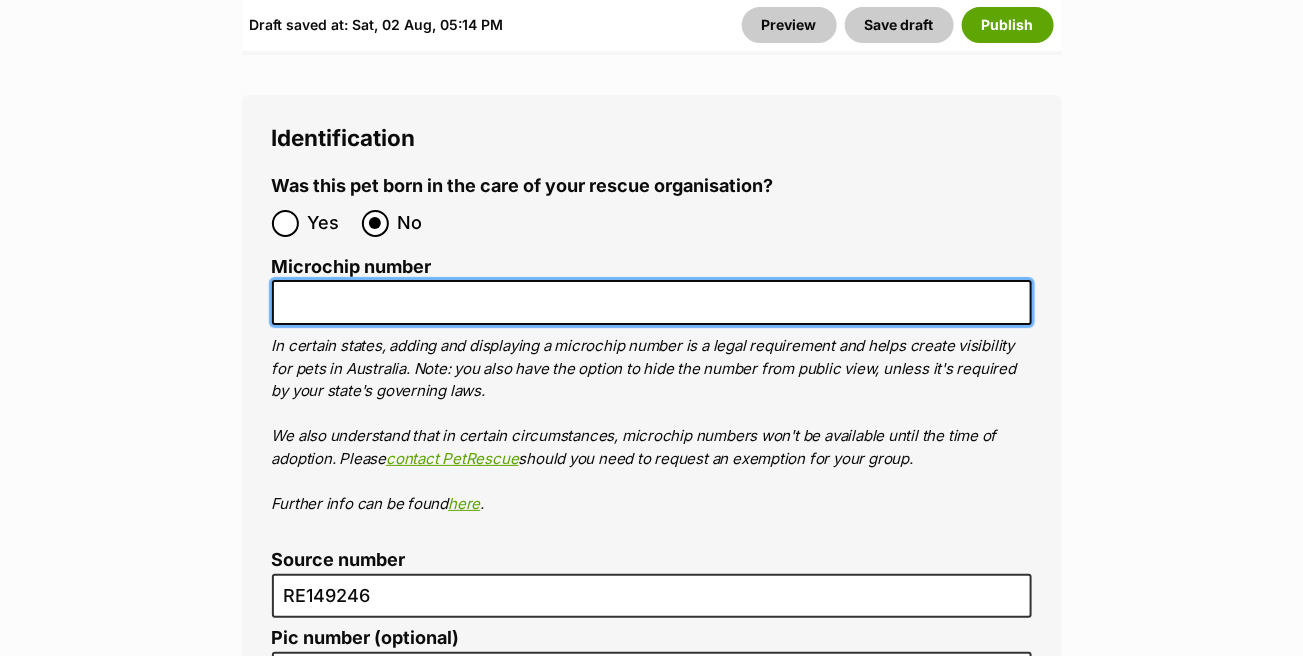 click on "Microchip number" at bounding box center [652, 302] 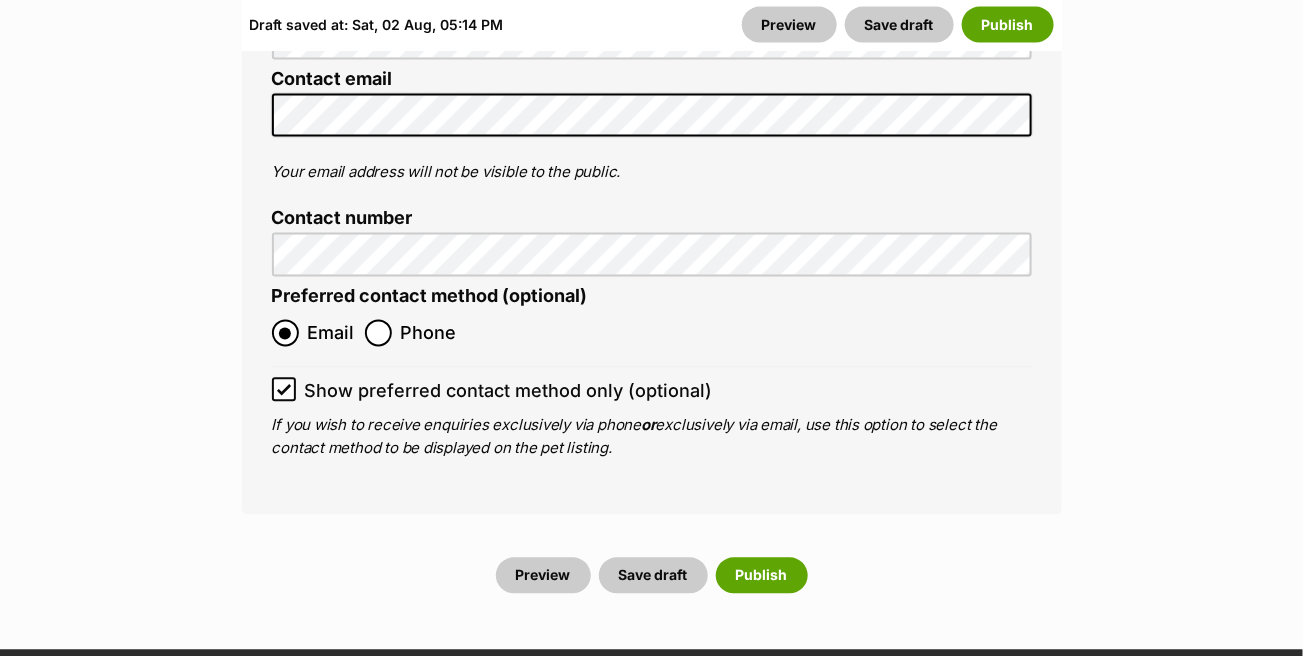 scroll, scrollTop: 8600, scrollLeft: 0, axis: vertical 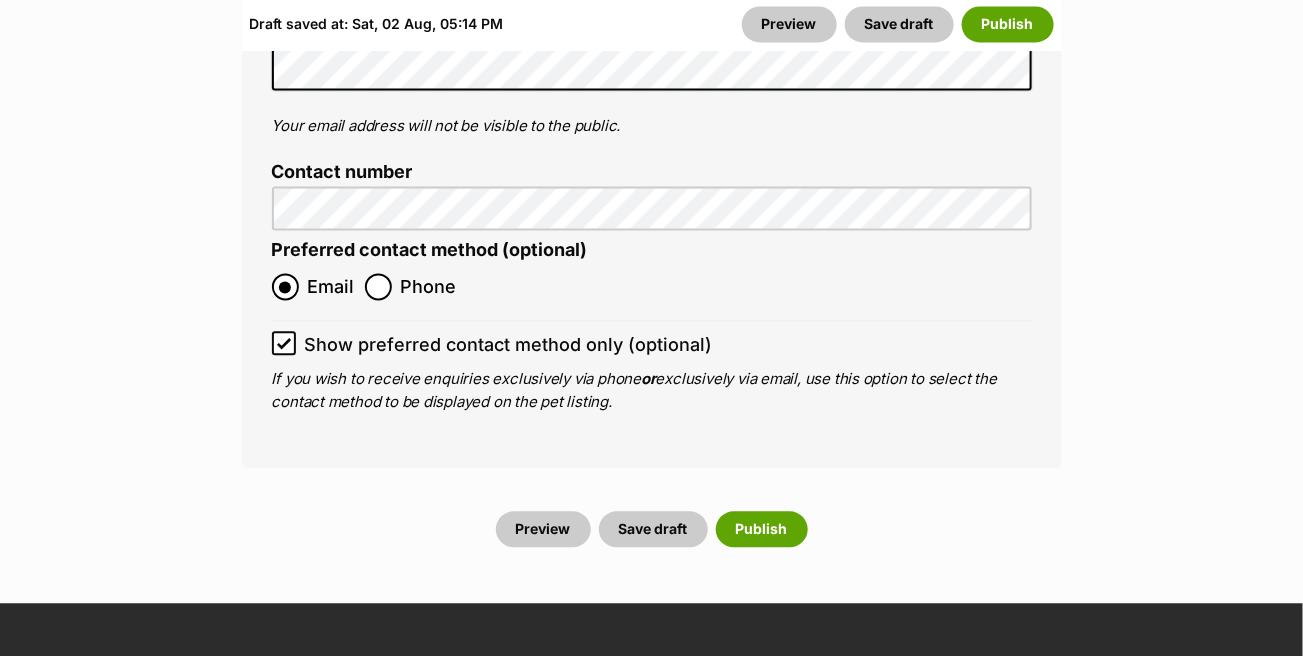 type on "[NUMBER]" 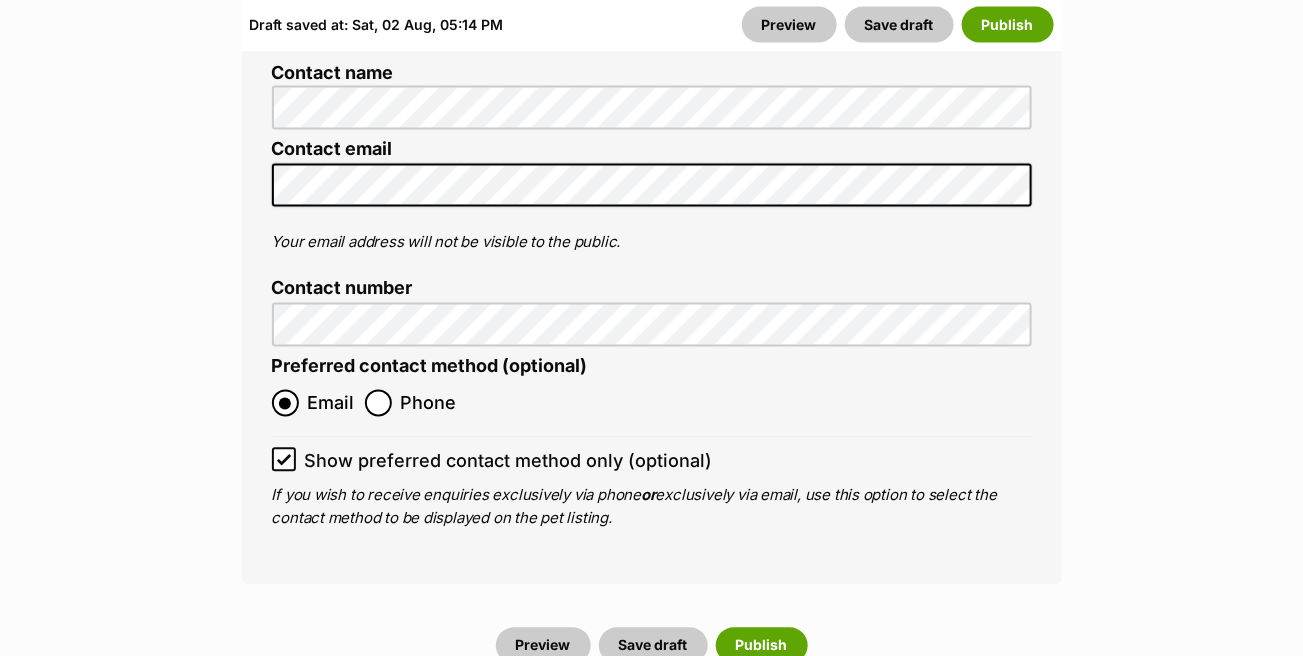 scroll, scrollTop: 8400, scrollLeft: 0, axis: vertical 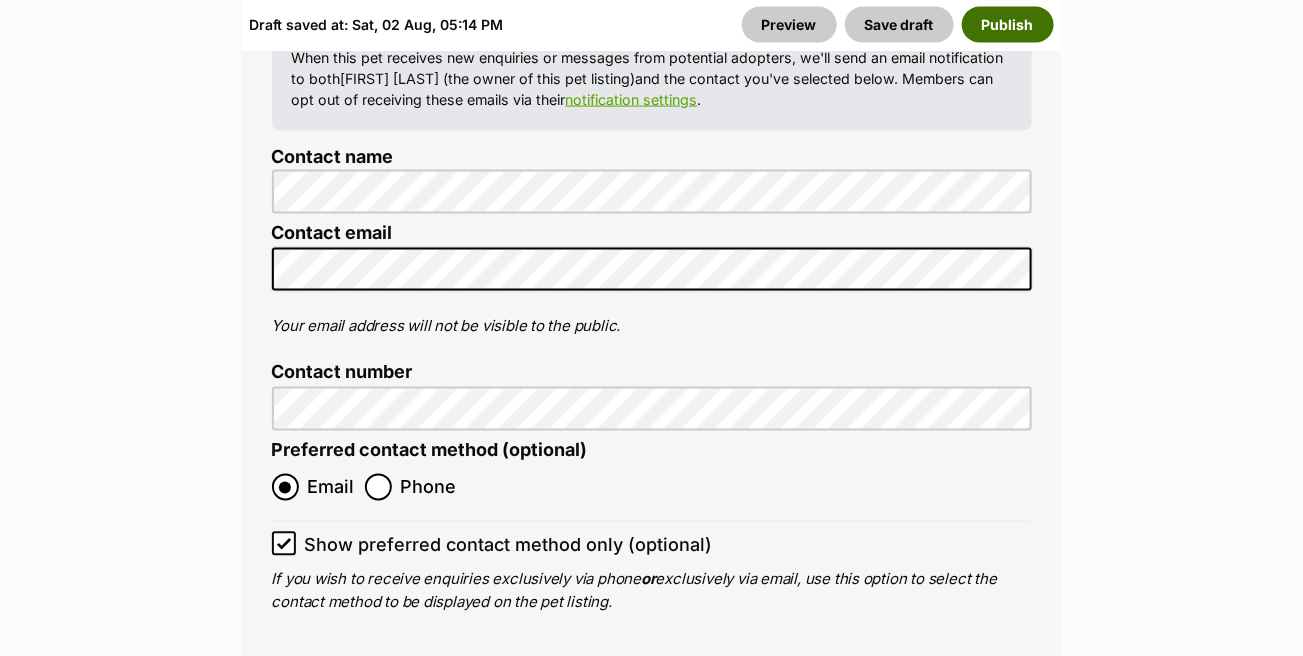 click on "Publish" at bounding box center [1008, 25] 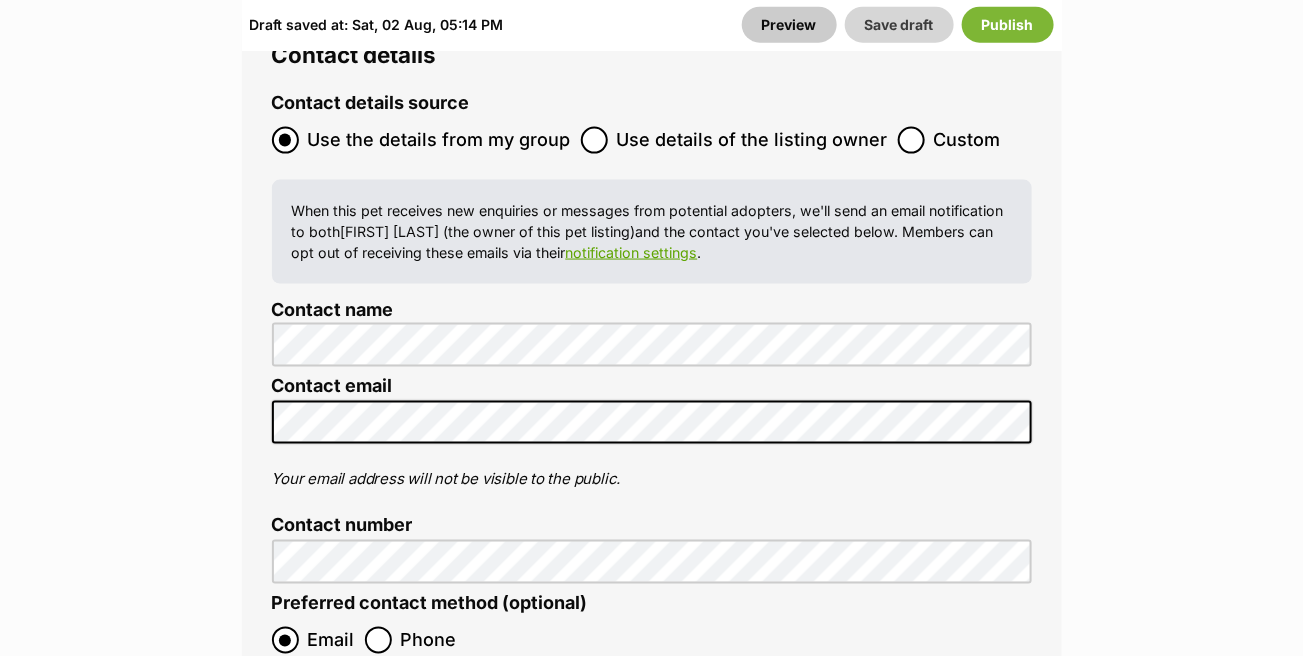 scroll, scrollTop: 8000, scrollLeft: 0, axis: vertical 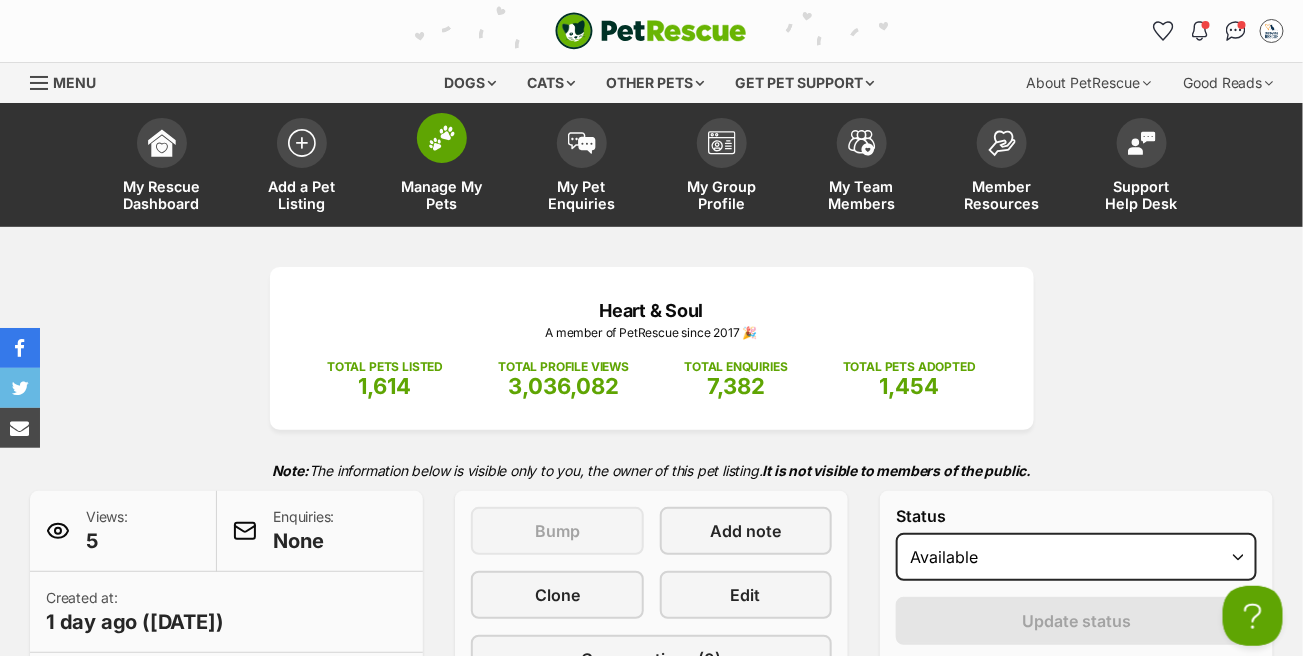 click at bounding box center (442, 138) 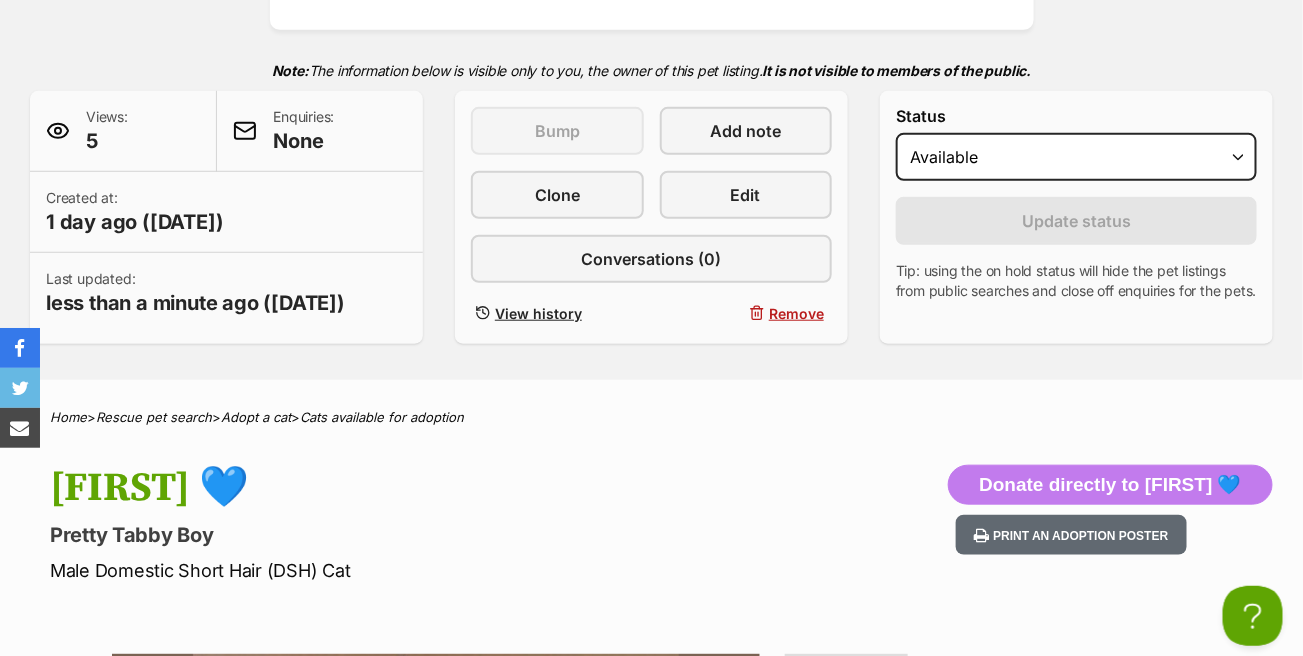 scroll, scrollTop: 478, scrollLeft: 0, axis: vertical 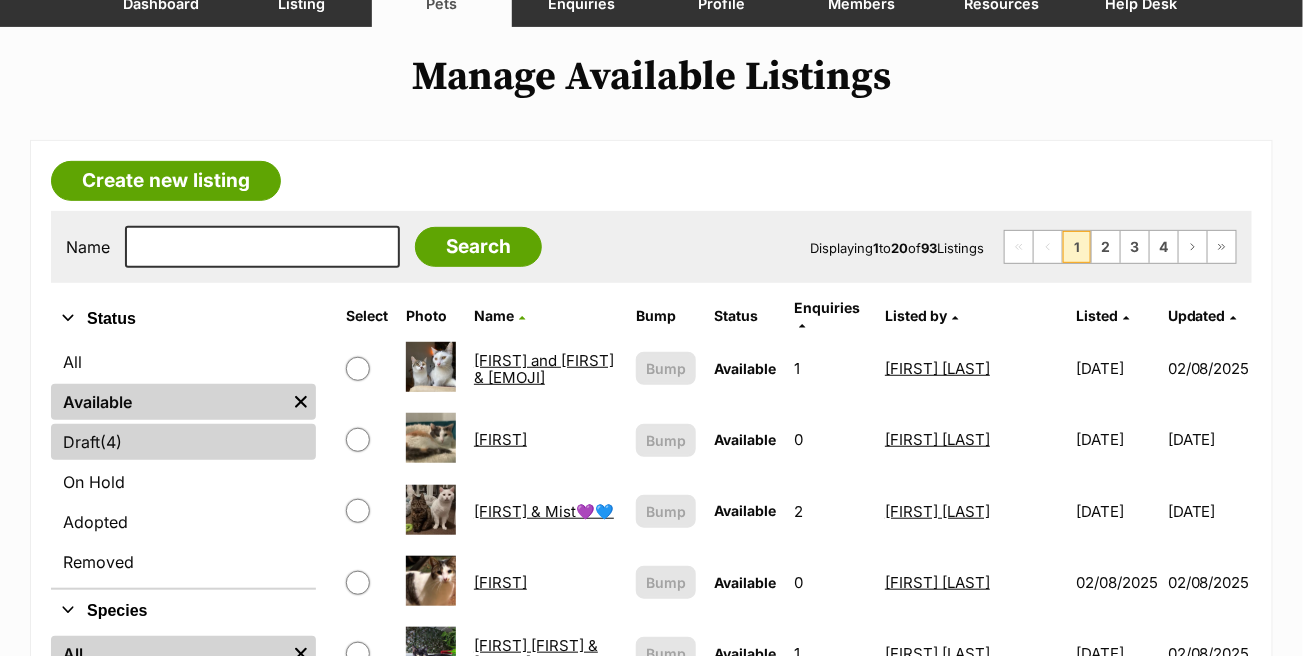 click on "Draft
(4)
Items" at bounding box center [183, 442] 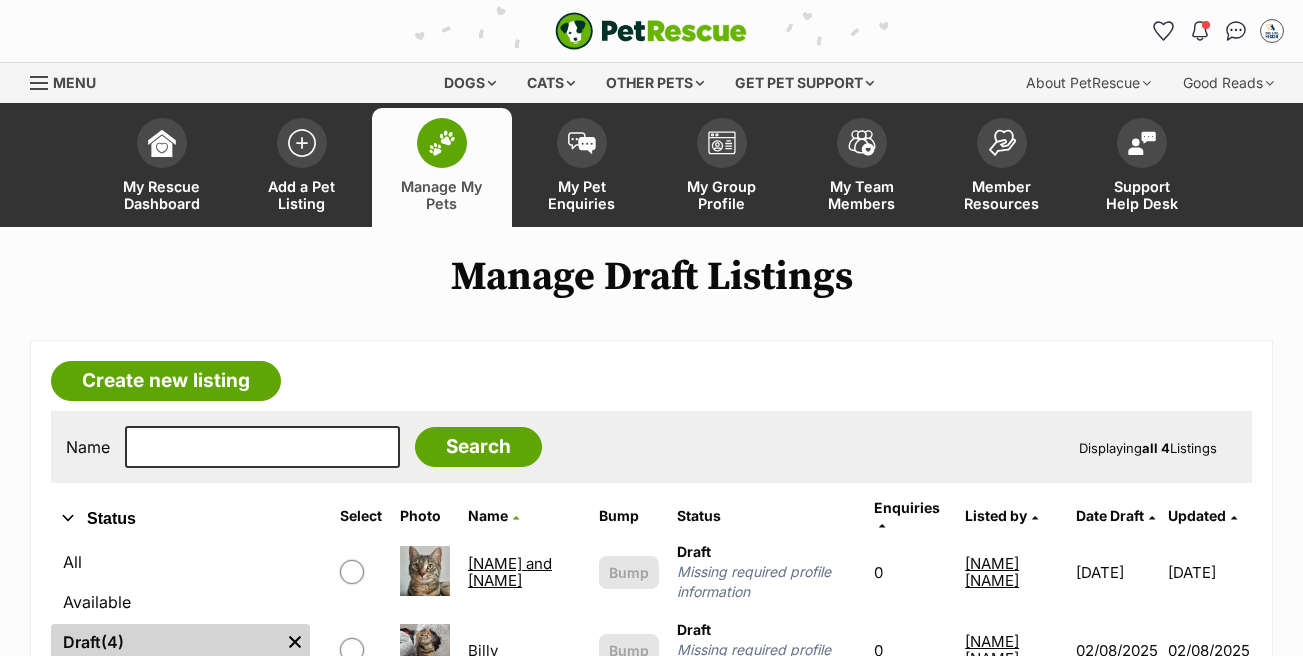 scroll, scrollTop: 0, scrollLeft: 0, axis: both 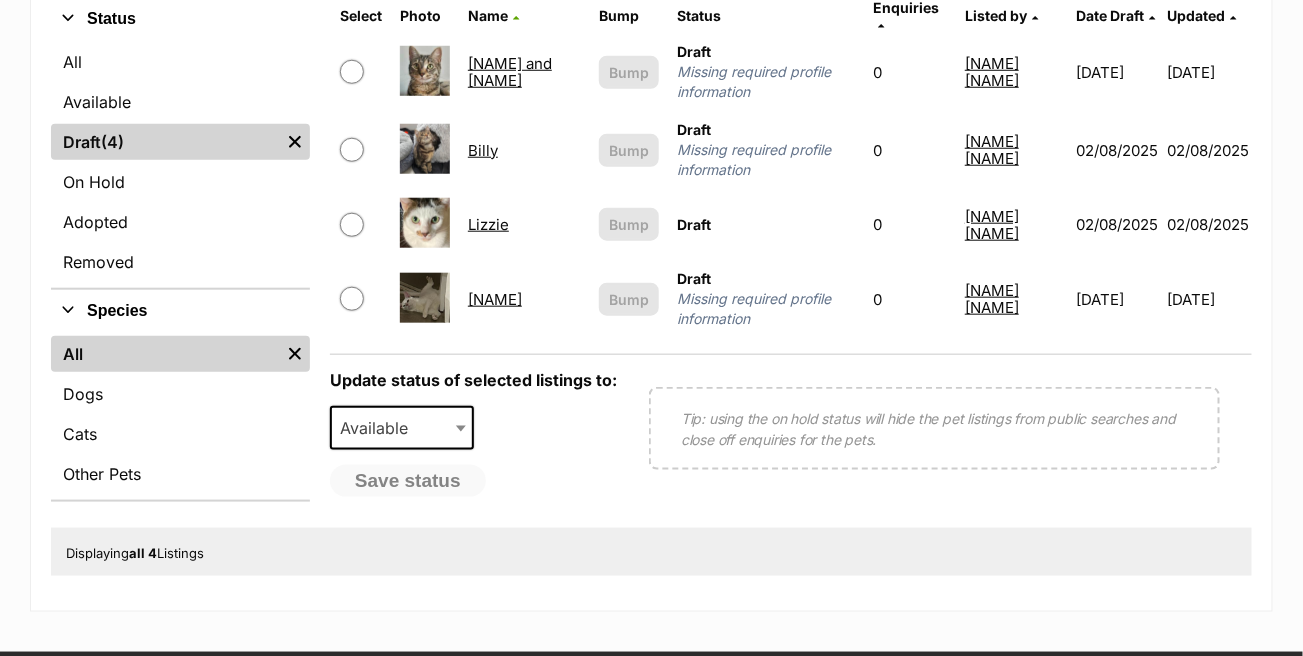 click on "Billy" at bounding box center [483, 150] 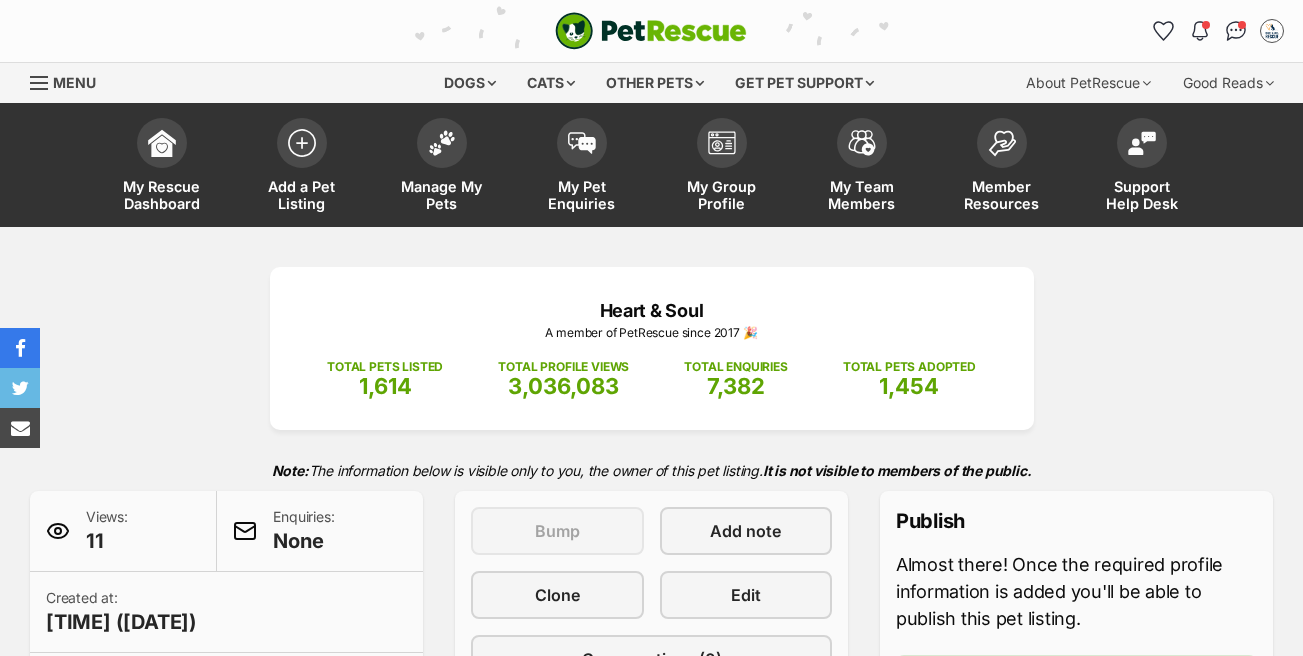 scroll, scrollTop: 499, scrollLeft: 0, axis: vertical 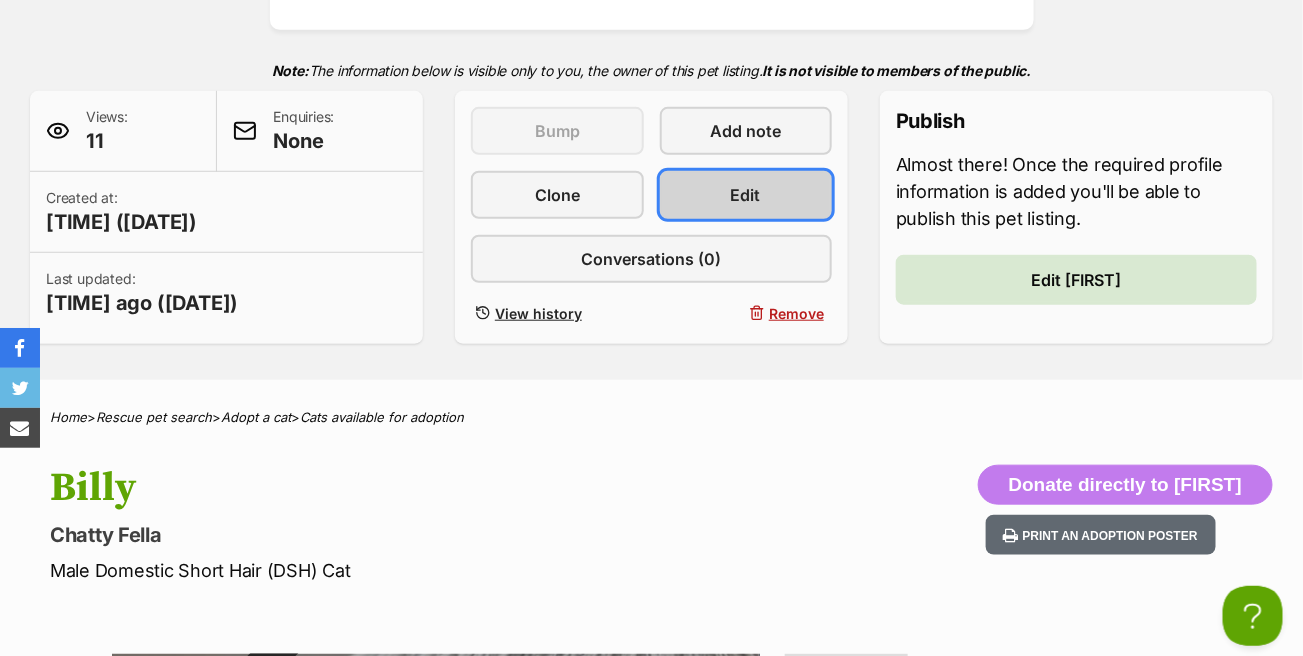 click on "Edit" at bounding box center (746, 195) 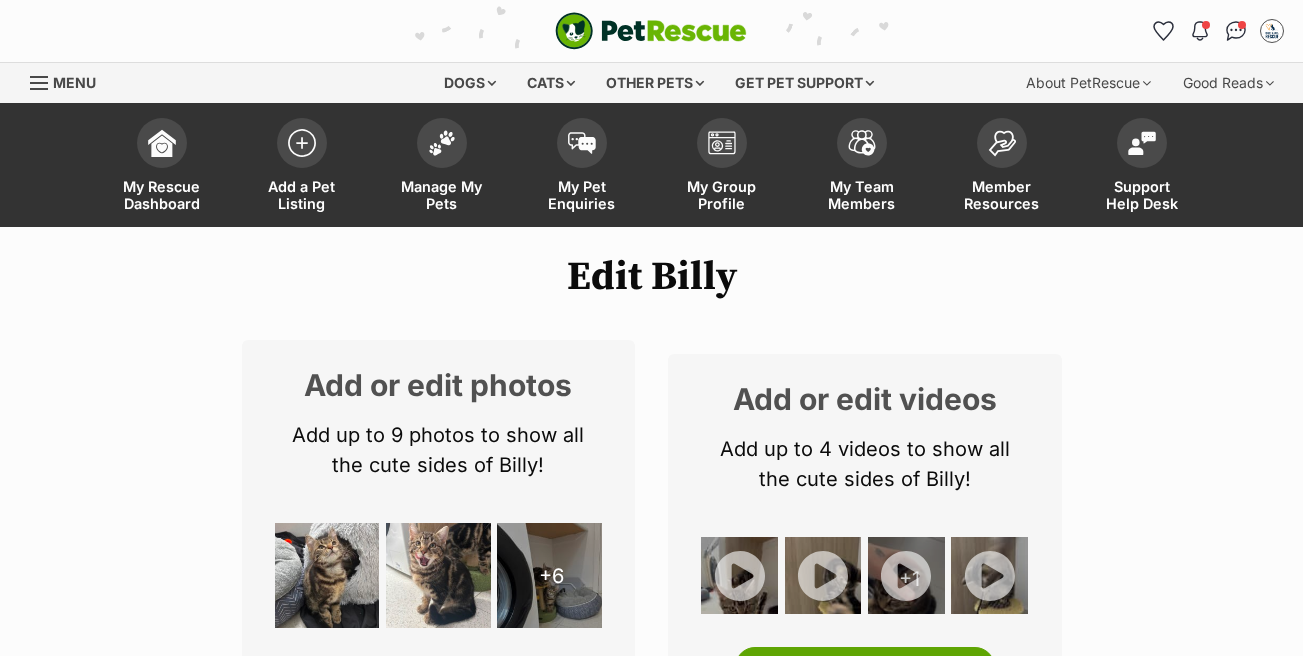 scroll, scrollTop: 0, scrollLeft: 0, axis: both 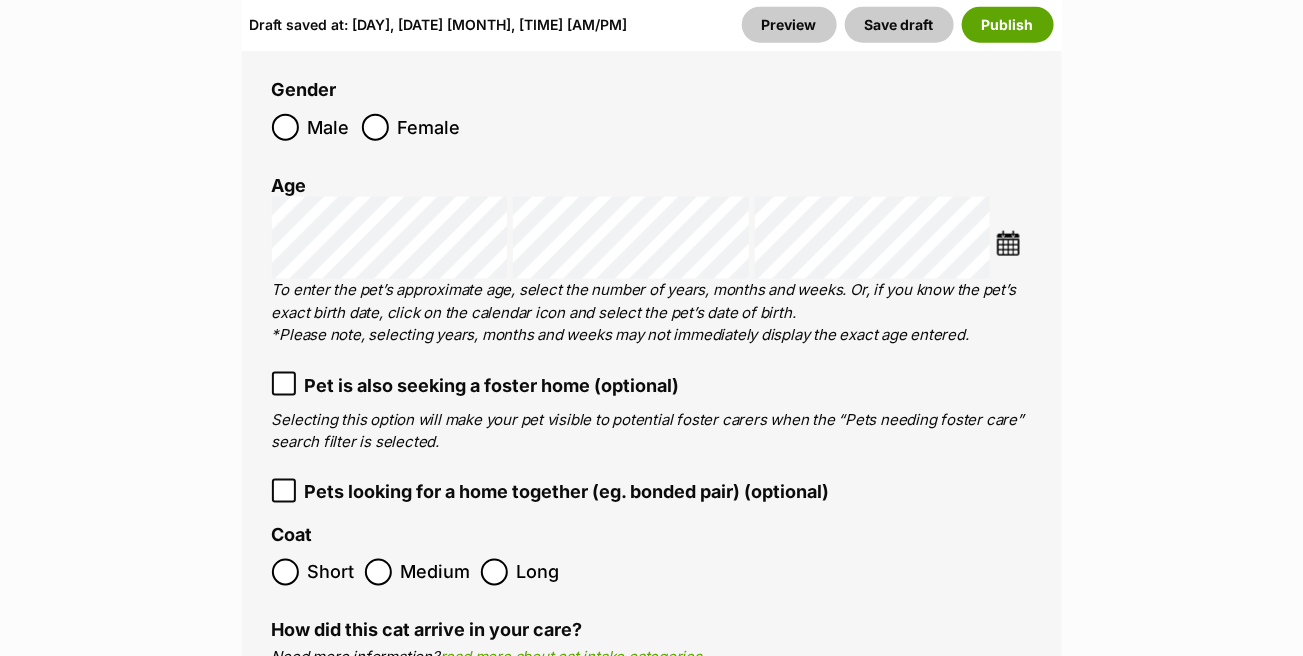 click at bounding box center (1008, 243) 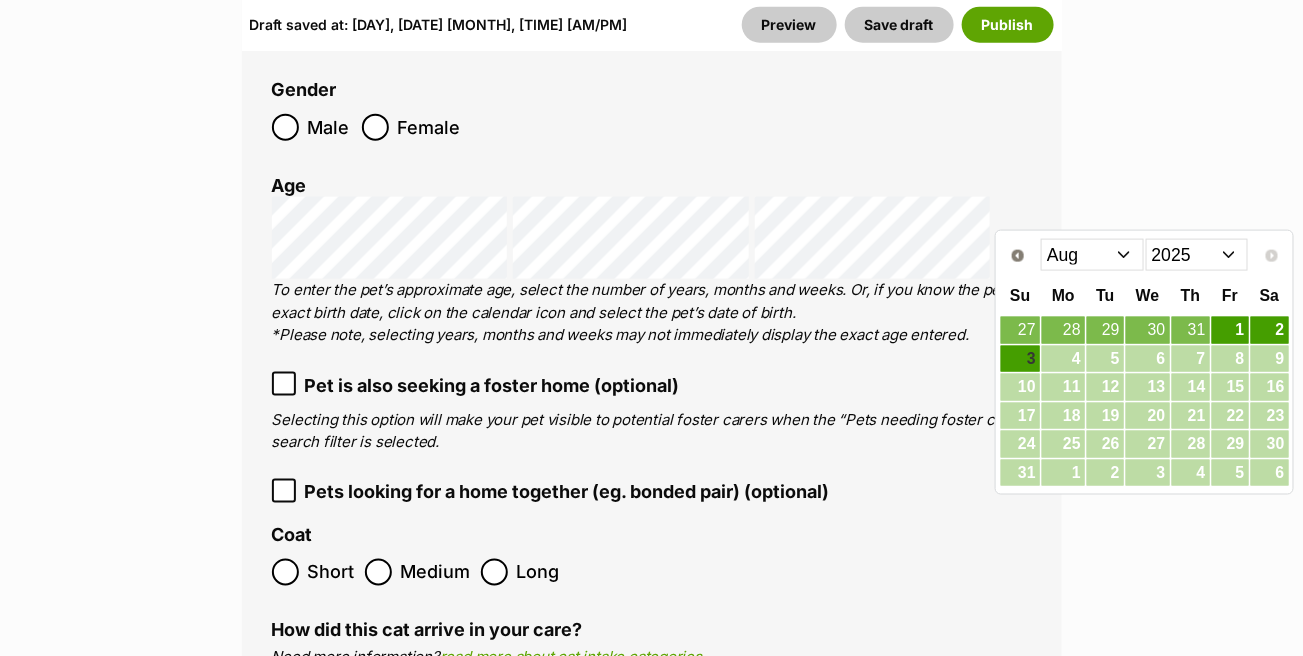 click on "Jan Feb Mar Apr May Jun Jul Aug" at bounding box center [1092, 255] 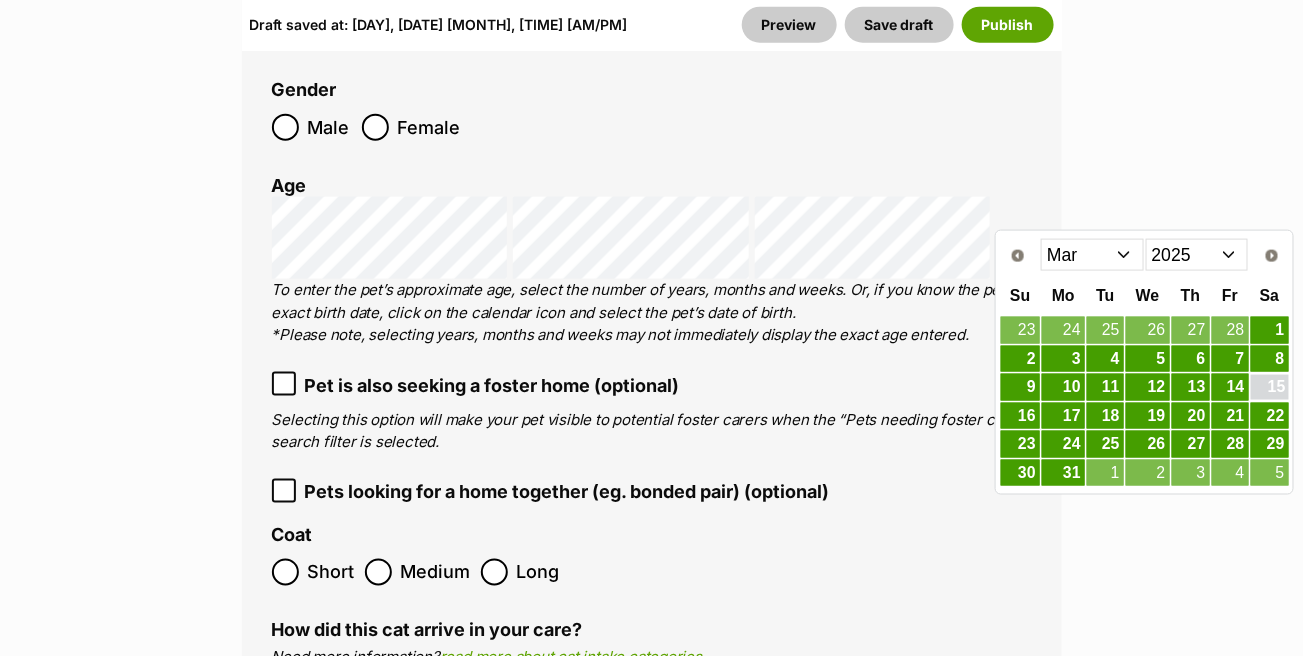 click on "15" at bounding box center [1270, 387] 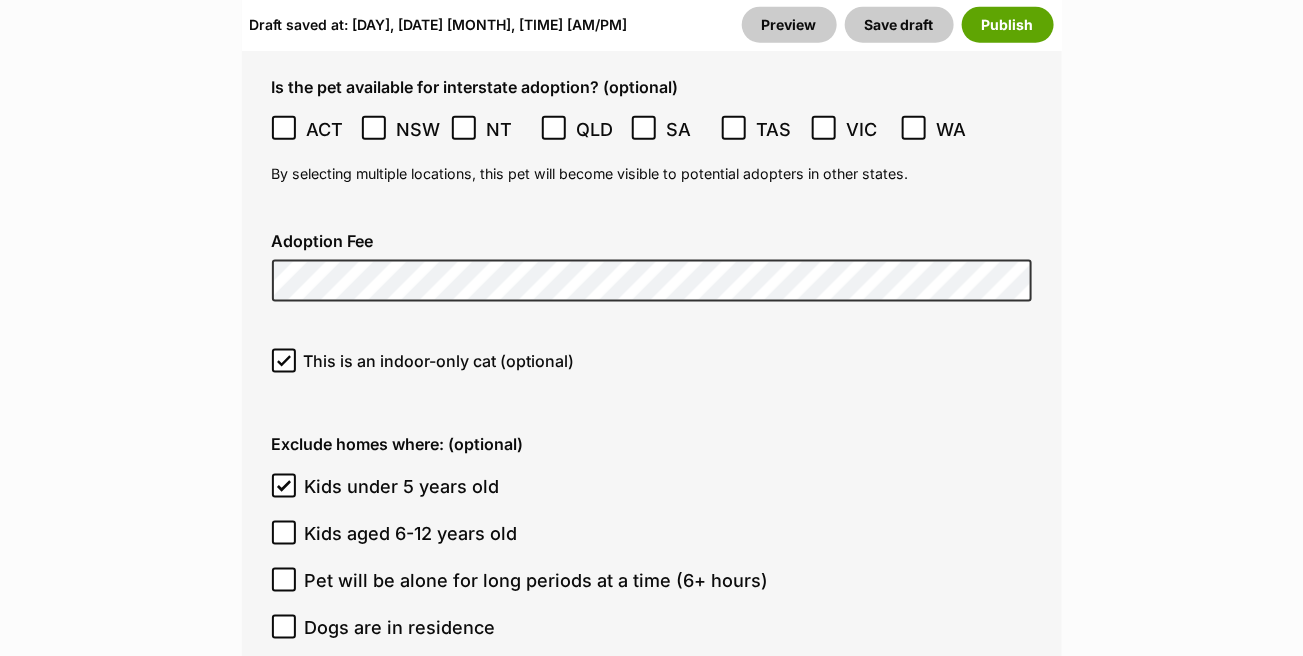 scroll, scrollTop: 5700, scrollLeft: 0, axis: vertical 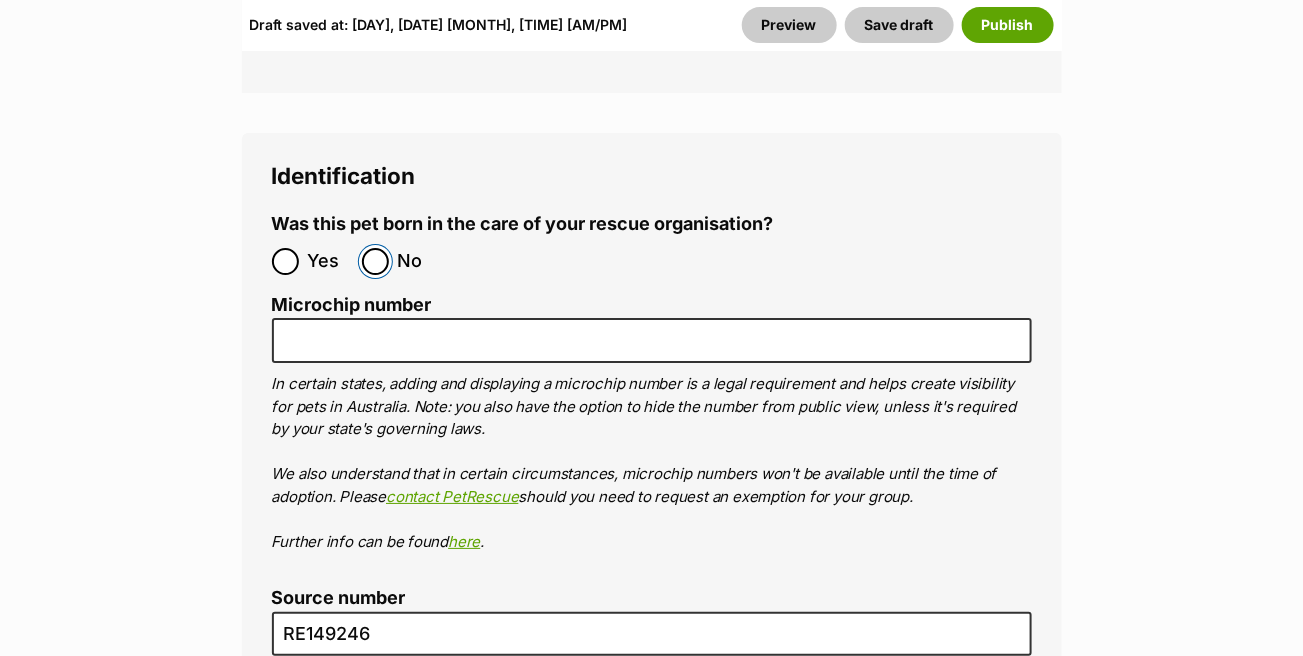 click on "No" at bounding box center (375, 261) 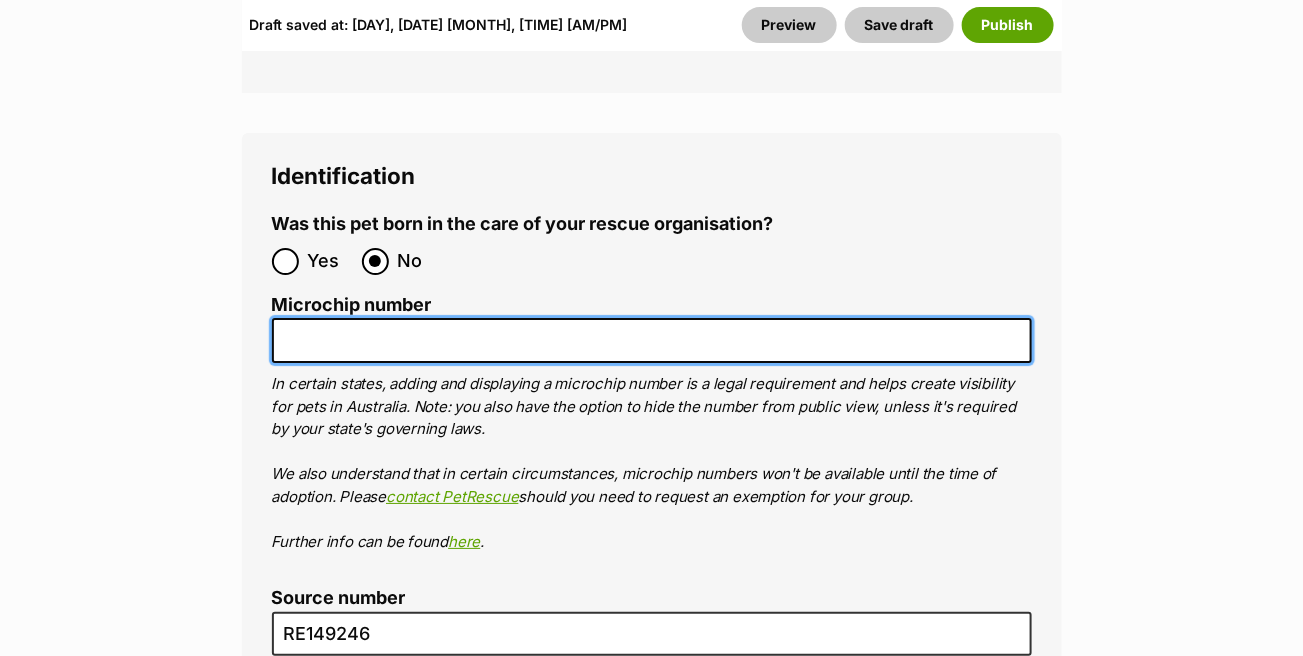 paste on "956000017358603" 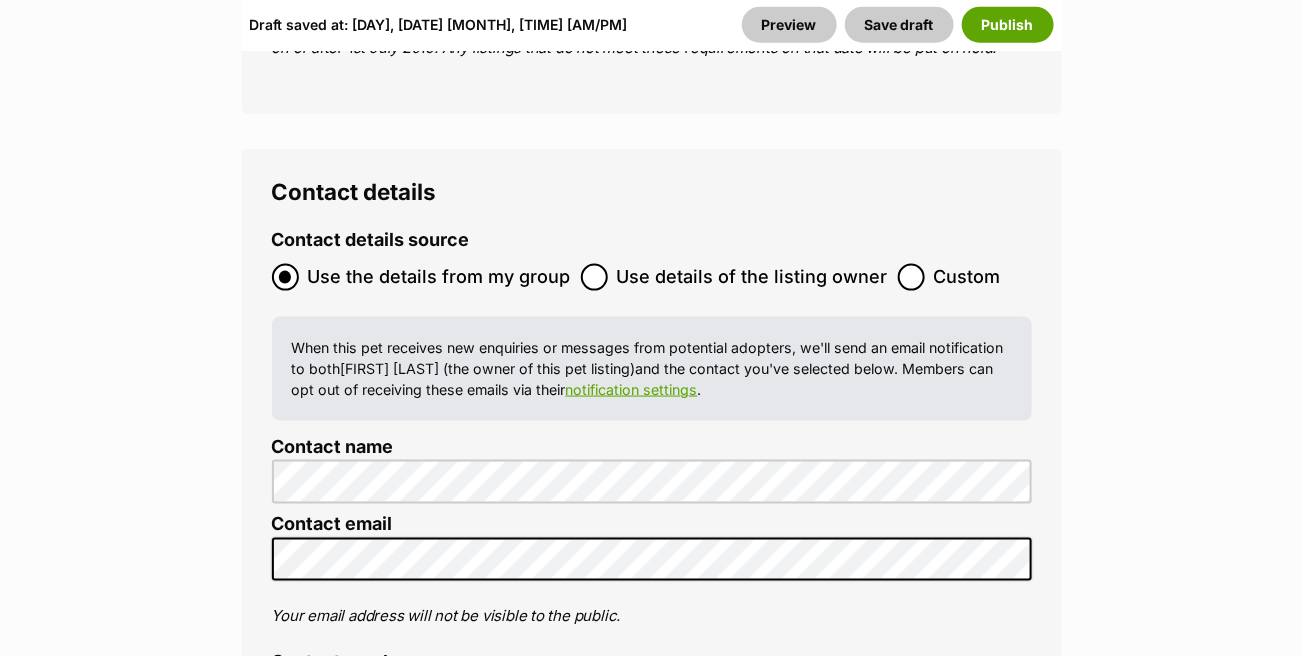 scroll, scrollTop: 7900, scrollLeft: 0, axis: vertical 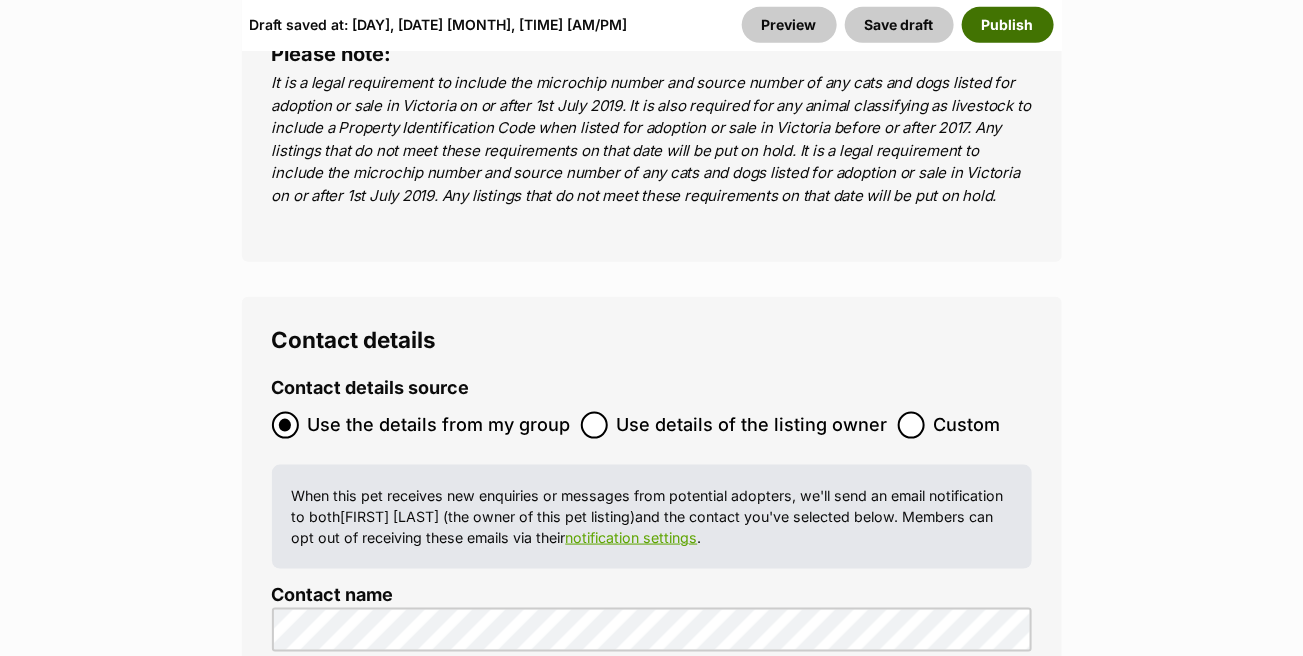 type on "956000017358603" 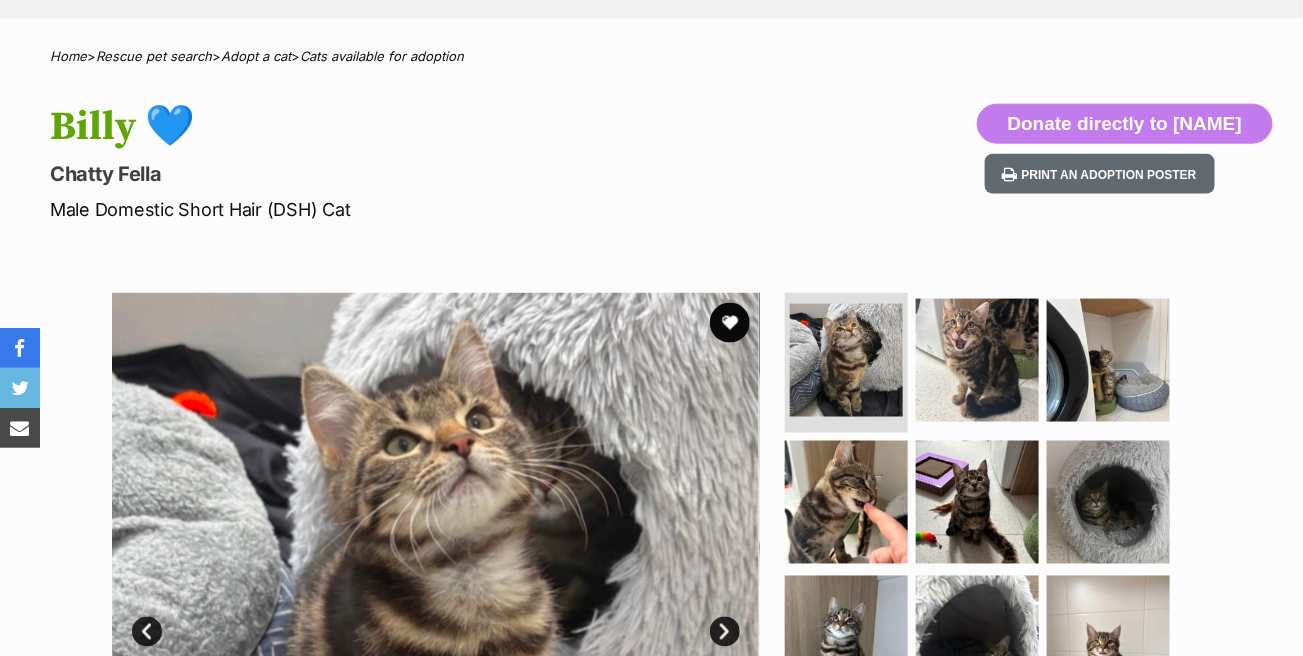 scroll, scrollTop: 800, scrollLeft: 0, axis: vertical 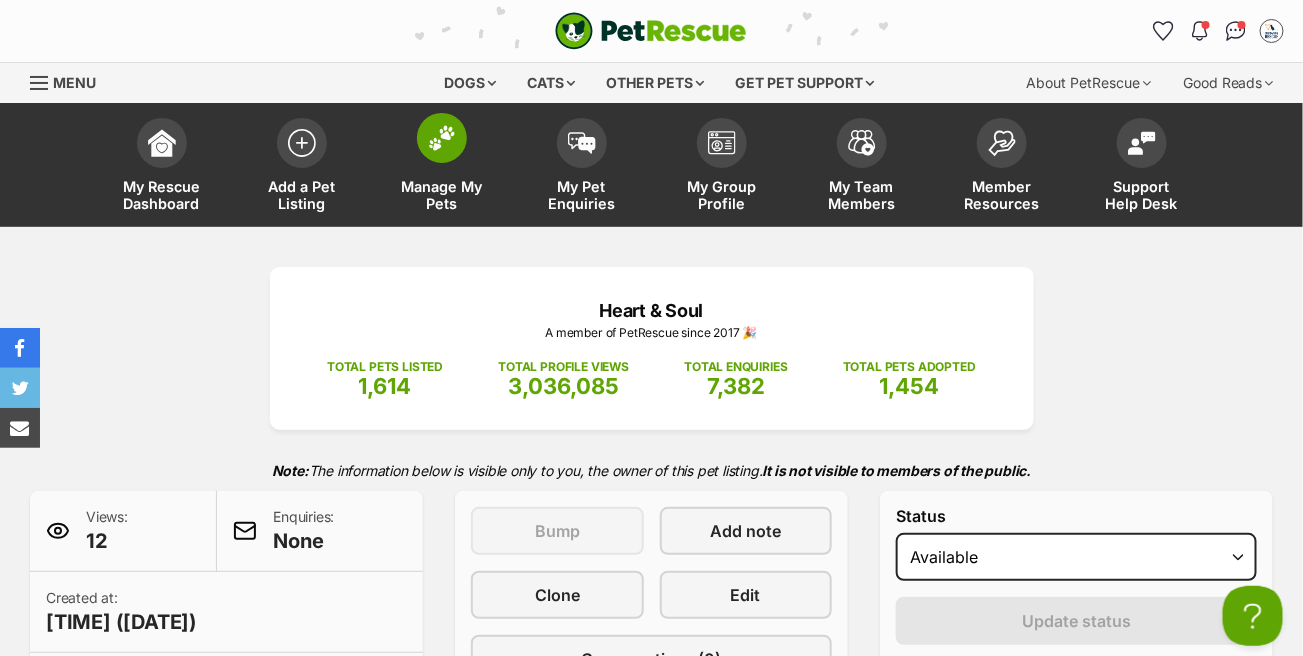 click at bounding box center (442, 138) 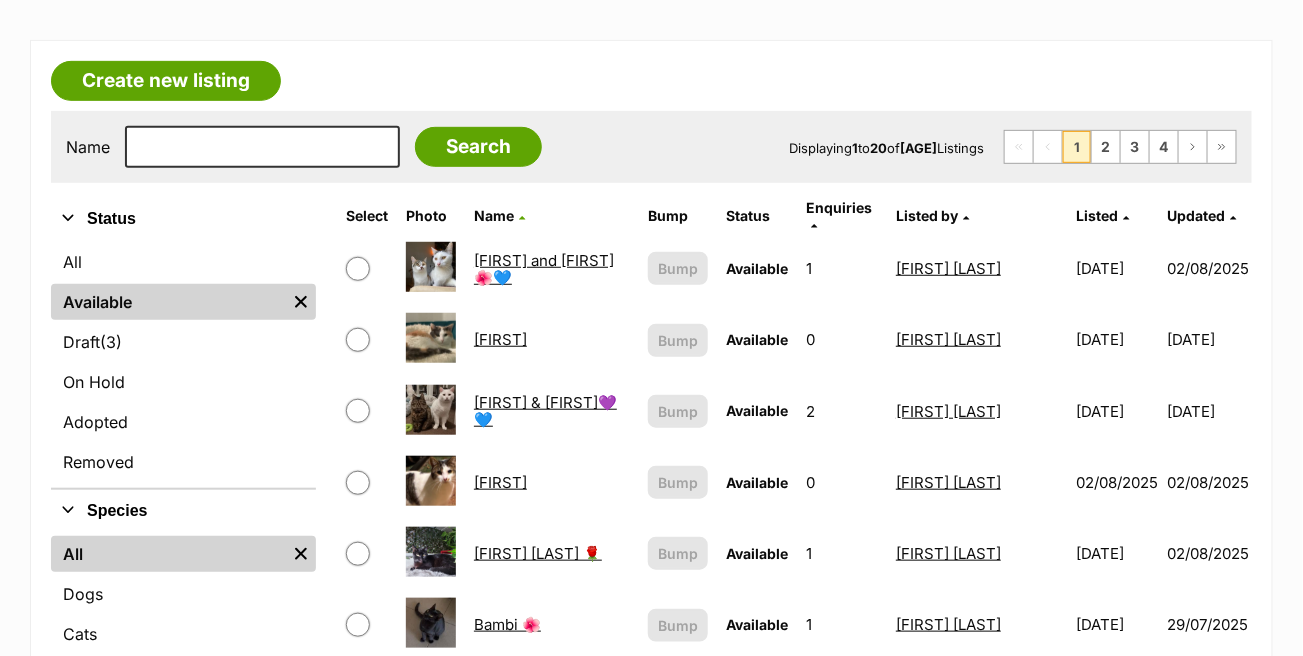 scroll, scrollTop: 300, scrollLeft: 0, axis: vertical 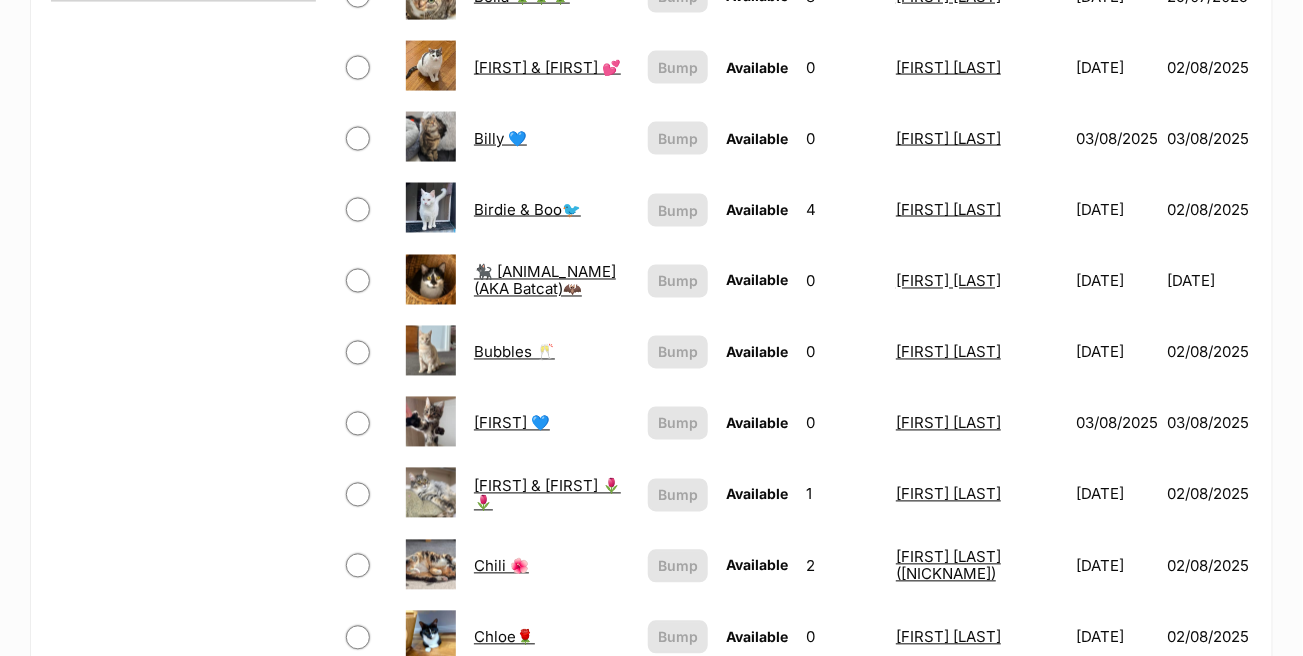 click on "Channing 💙" at bounding box center (512, 423) 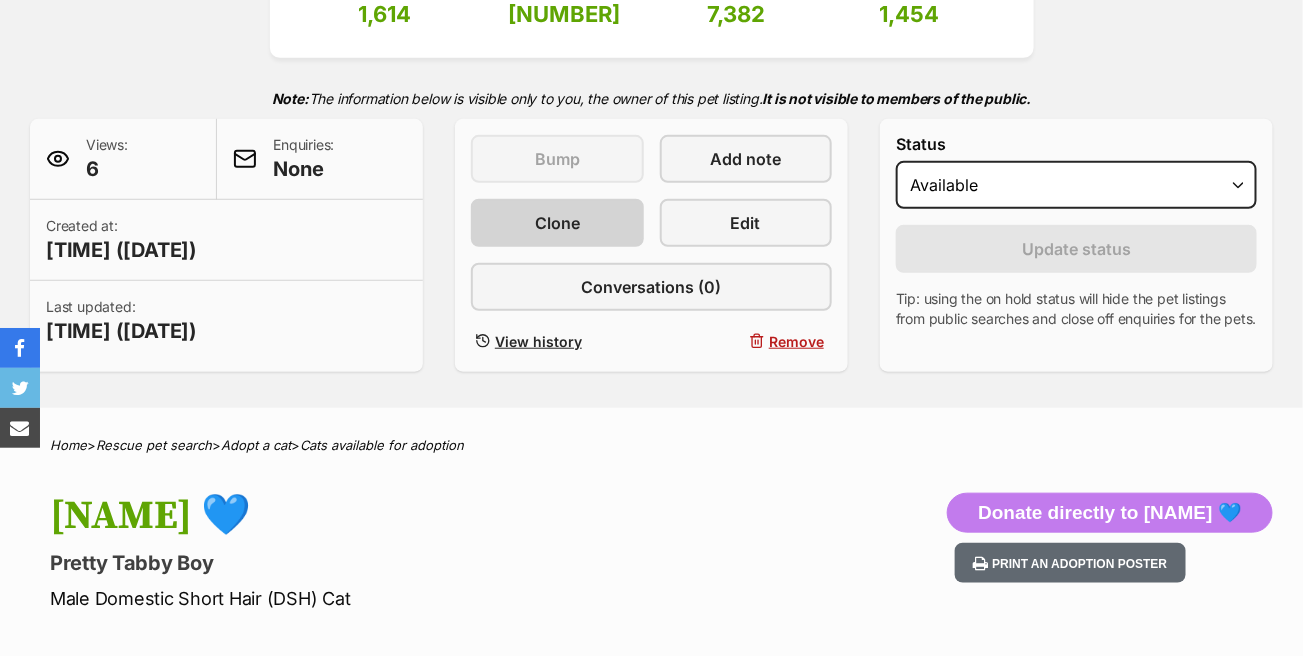 scroll, scrollTop: 400, scrollLeft: 0, axis: vertical 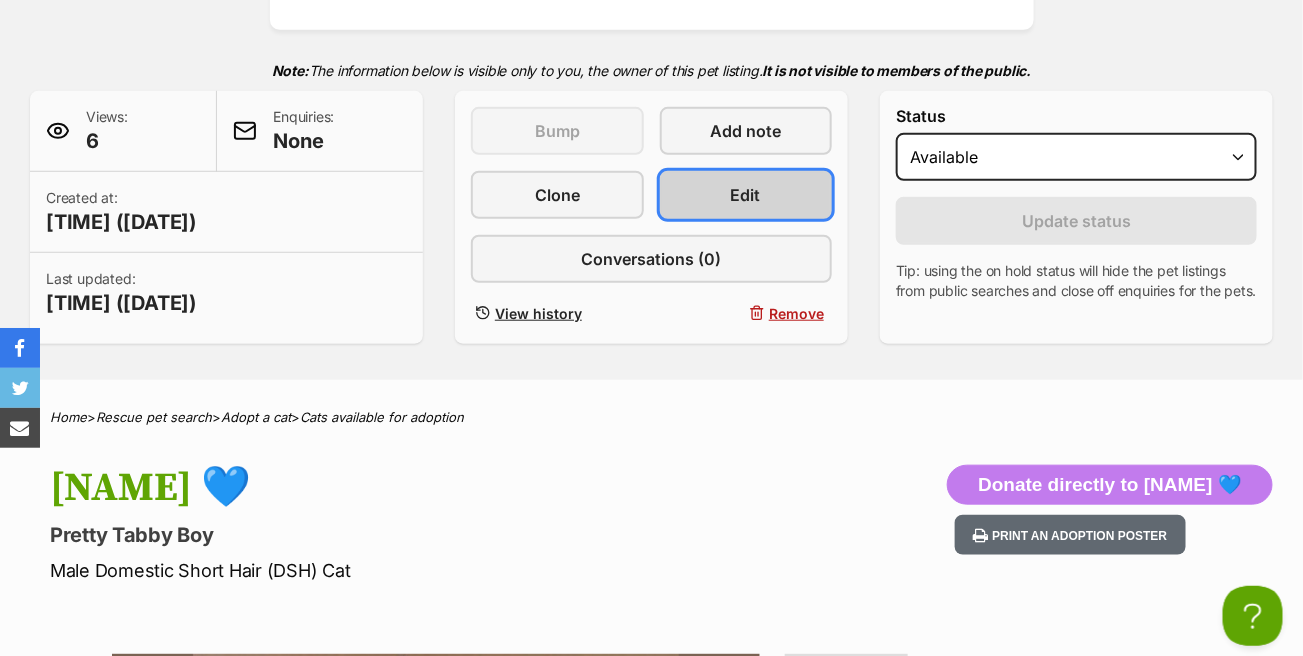 click on "Edit" at bounding box center (746, 195) 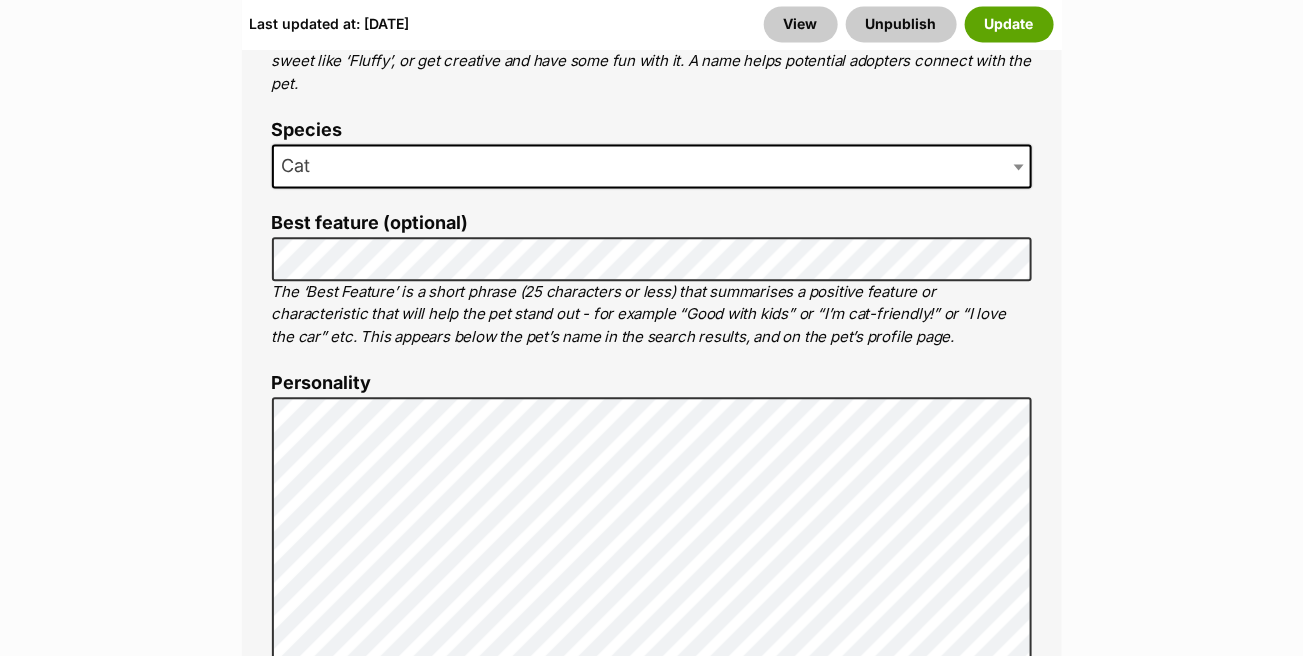 scroll, scrollTop: 0, scrollLeft: 0, axis: both 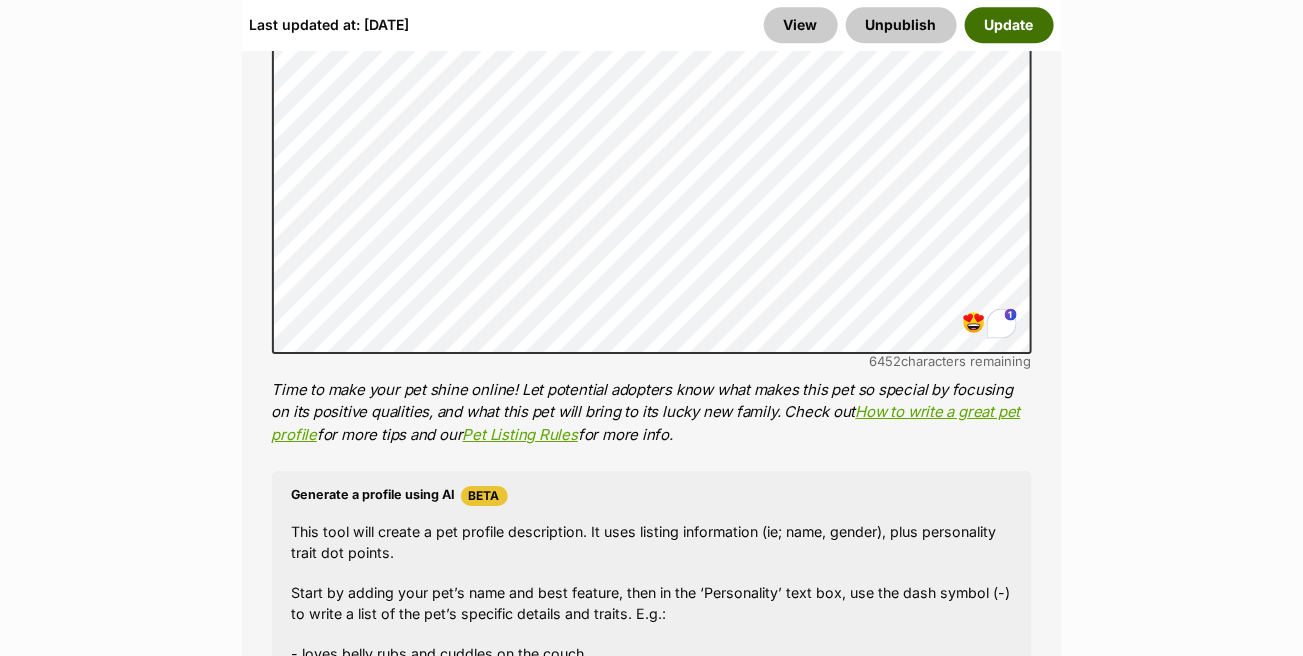click on "Update" at bounding box center [1009, 25] 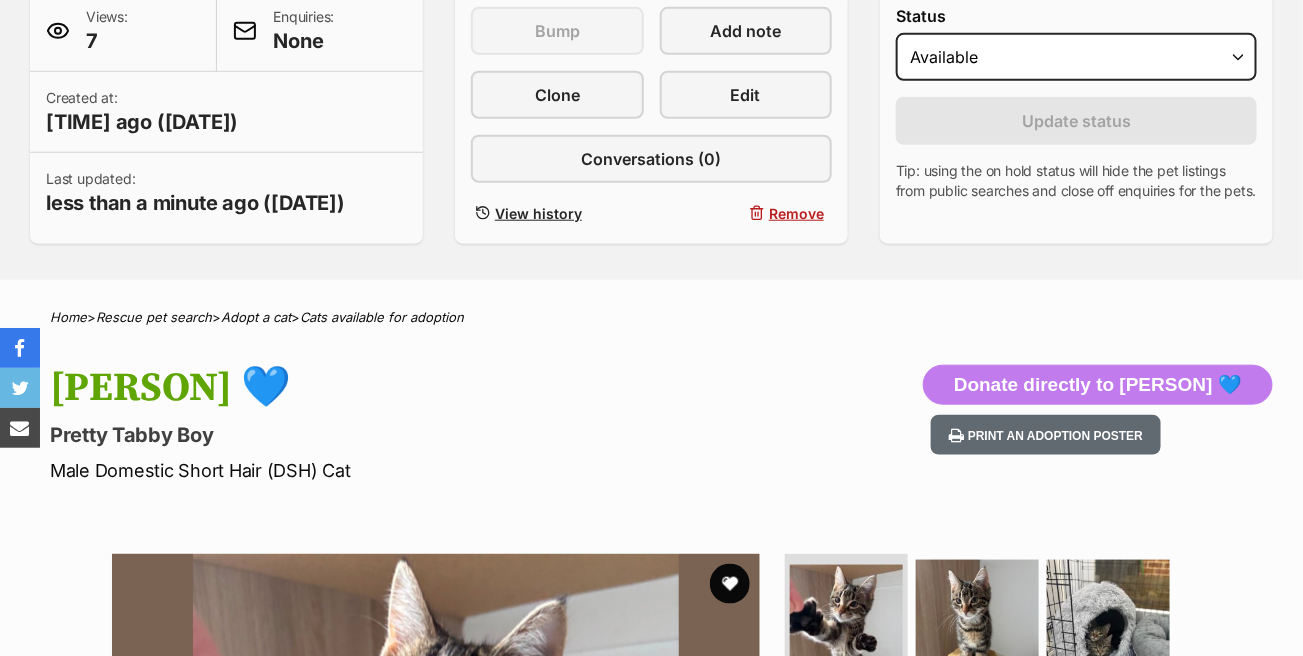 scroll, scrollTop: 651, scrollLeft: 0, axis: vertical 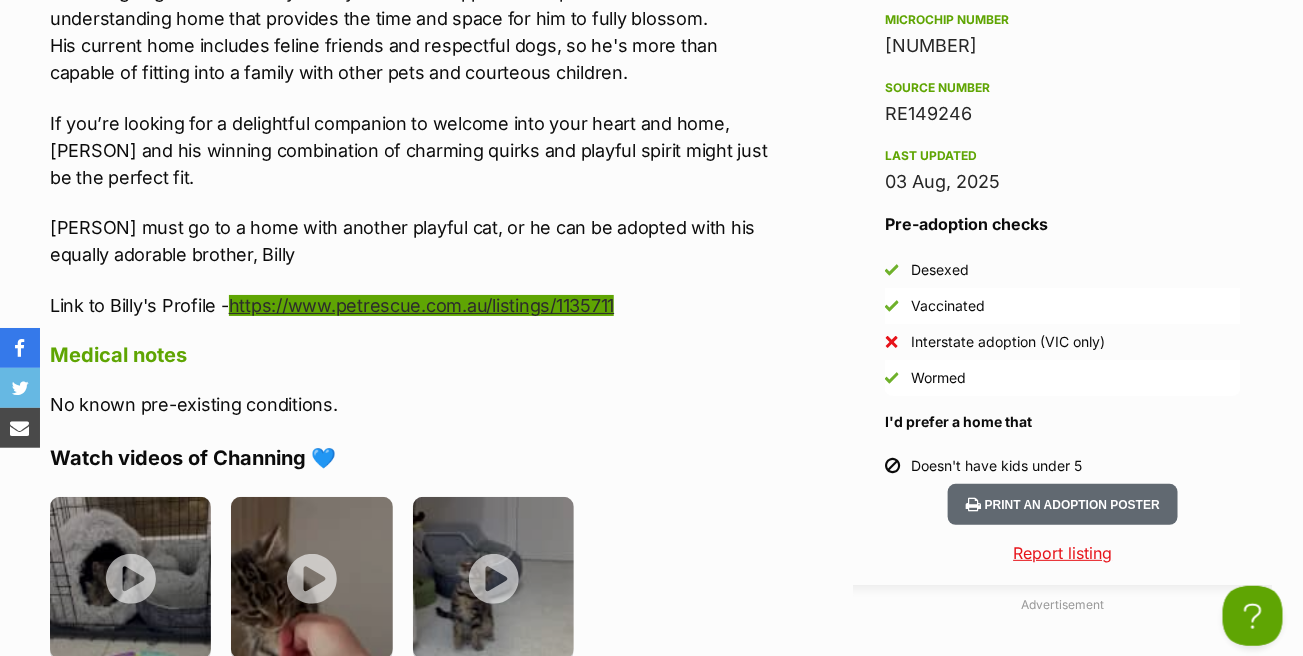 click on "https://www.petrescue.com.au/listings/1135711" at bounding box center (422, 305) 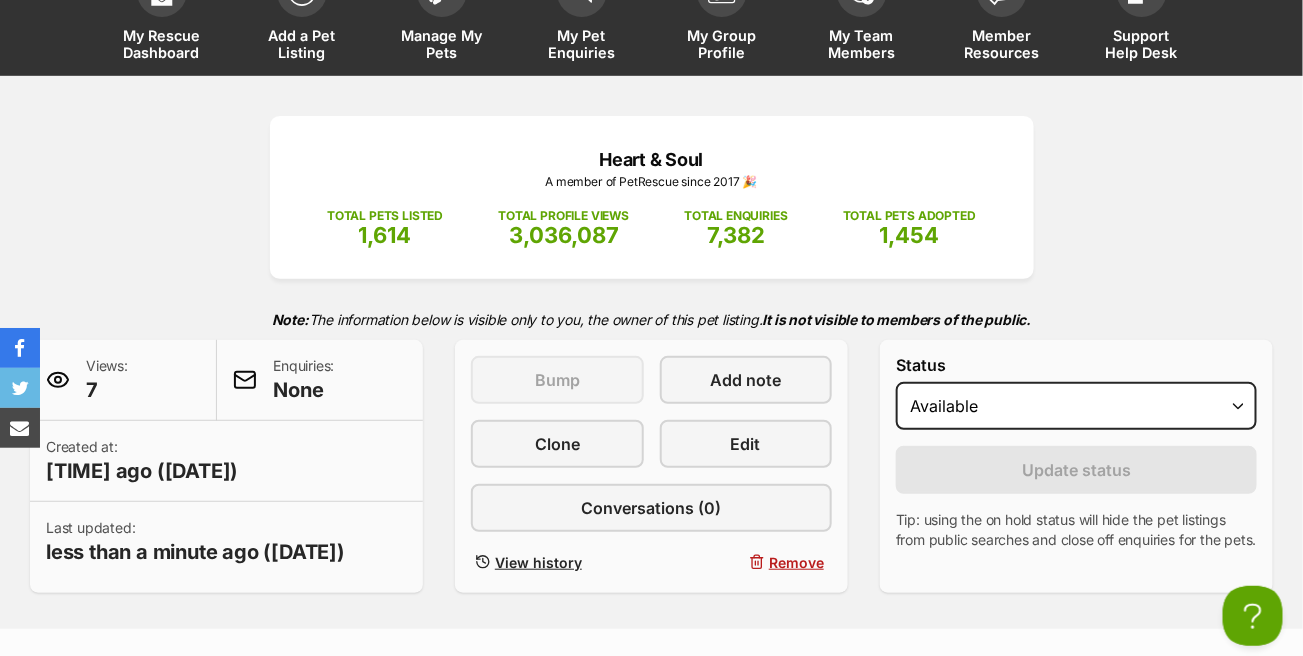 scroll, scrollTop: 0, scrollLeft: 0, axis: both 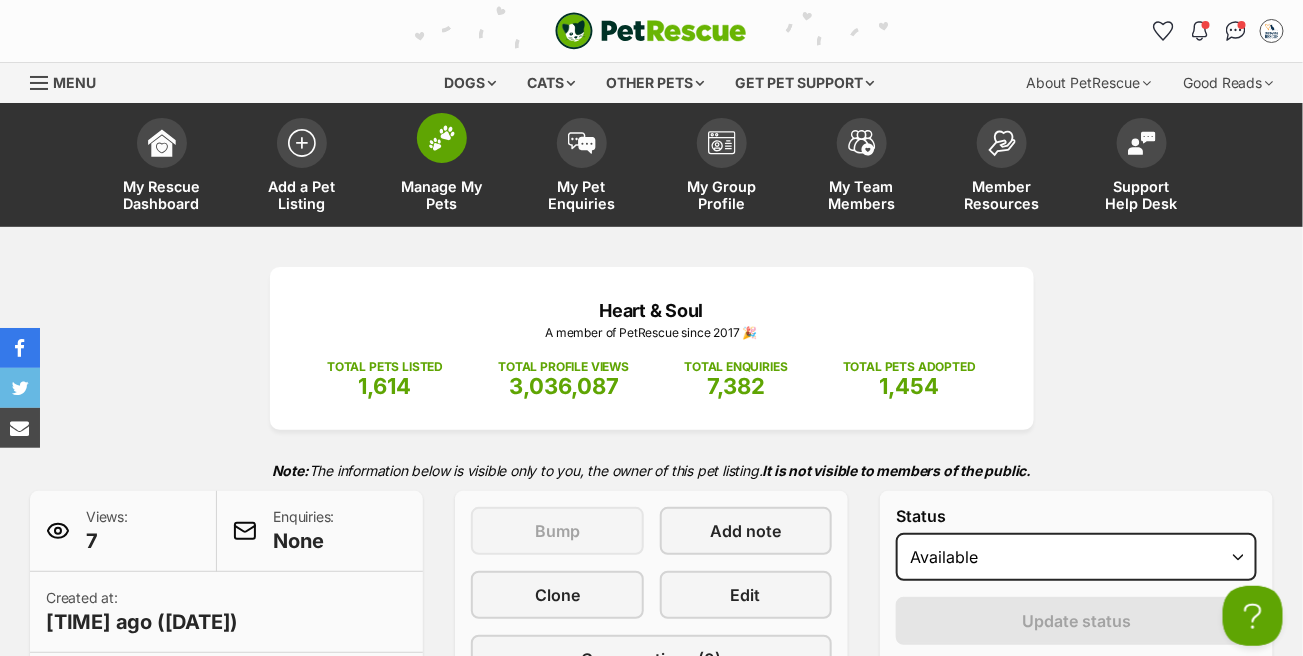 click at bounding box center [442, 138] 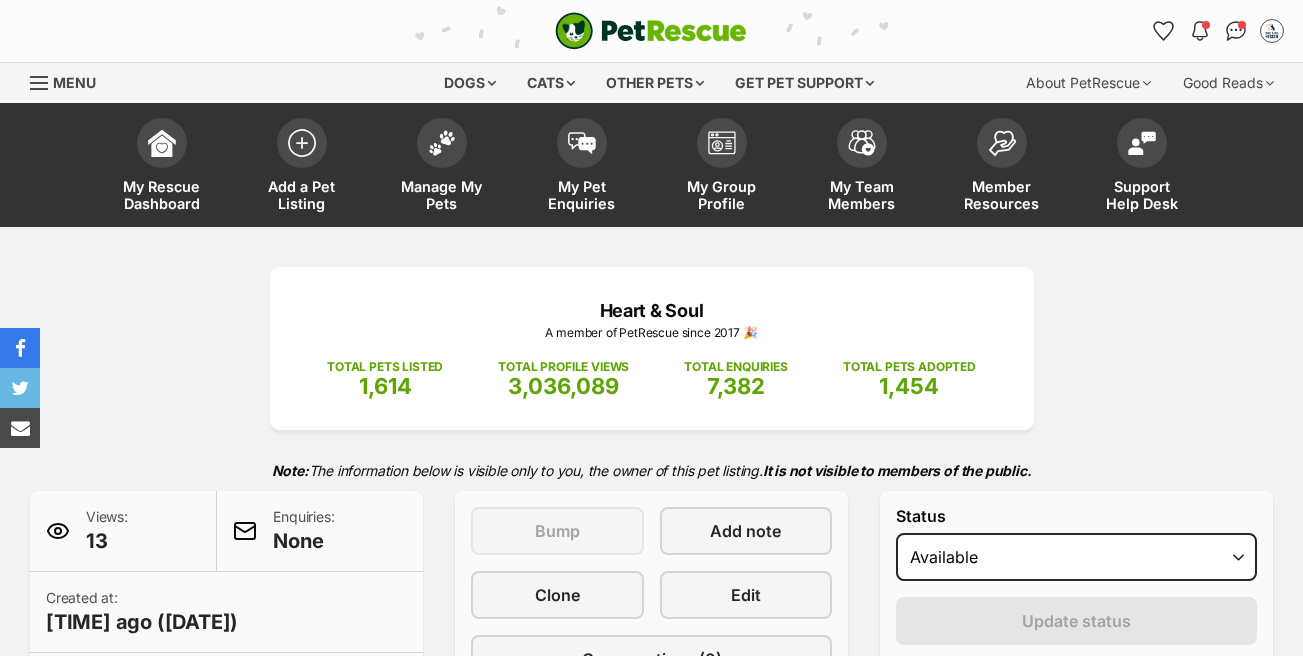 scroll, scrollTop: 0, scrollLeft: 0, axis: both 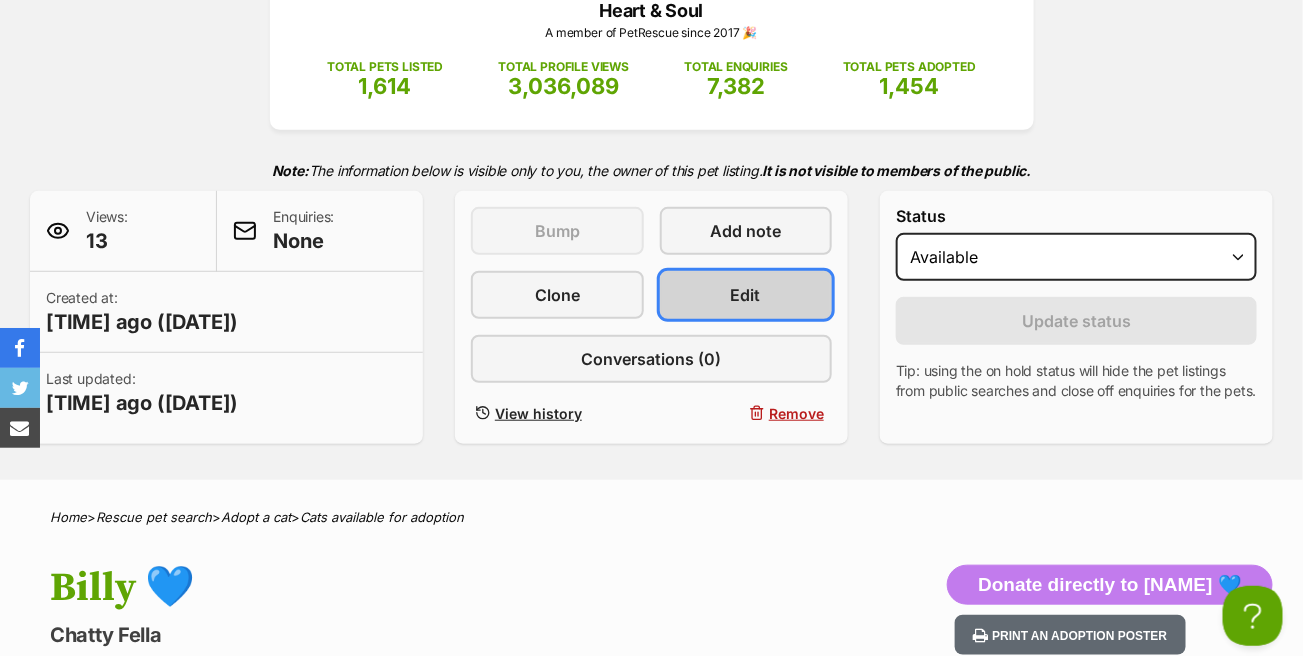 click on "Edit" at bounding box center (746, 295) 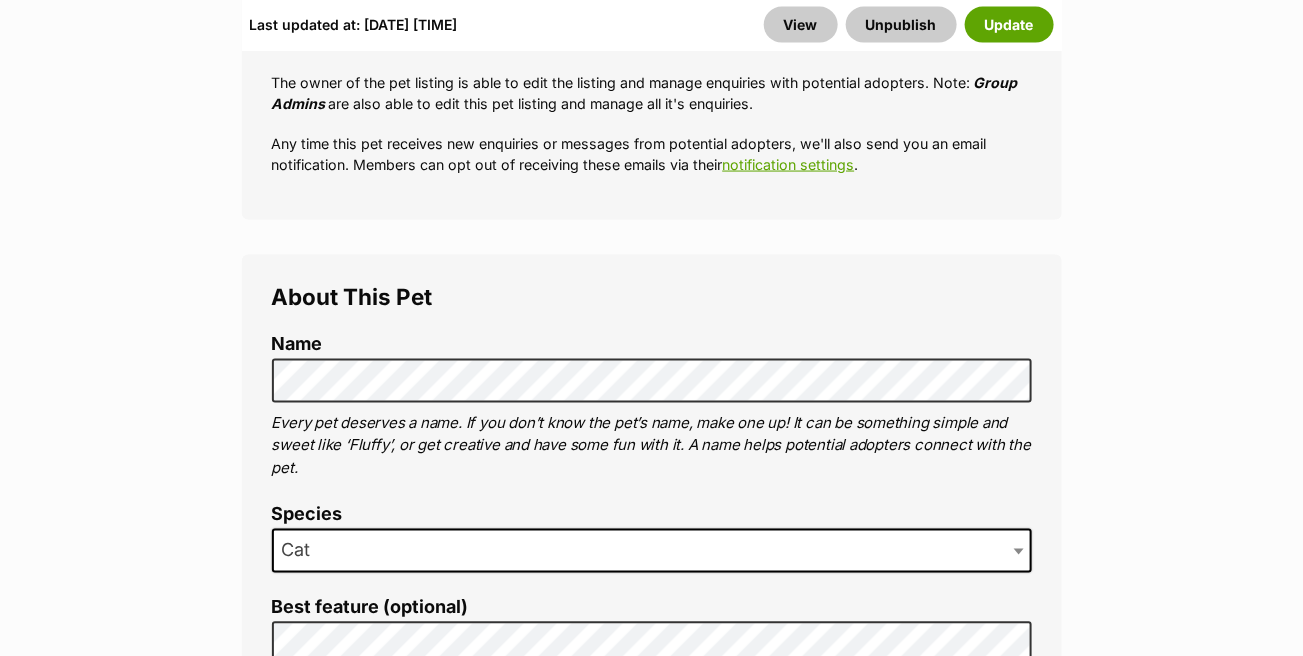 scroll, scrollTop: 0, scrollLeft: 0, axis: both 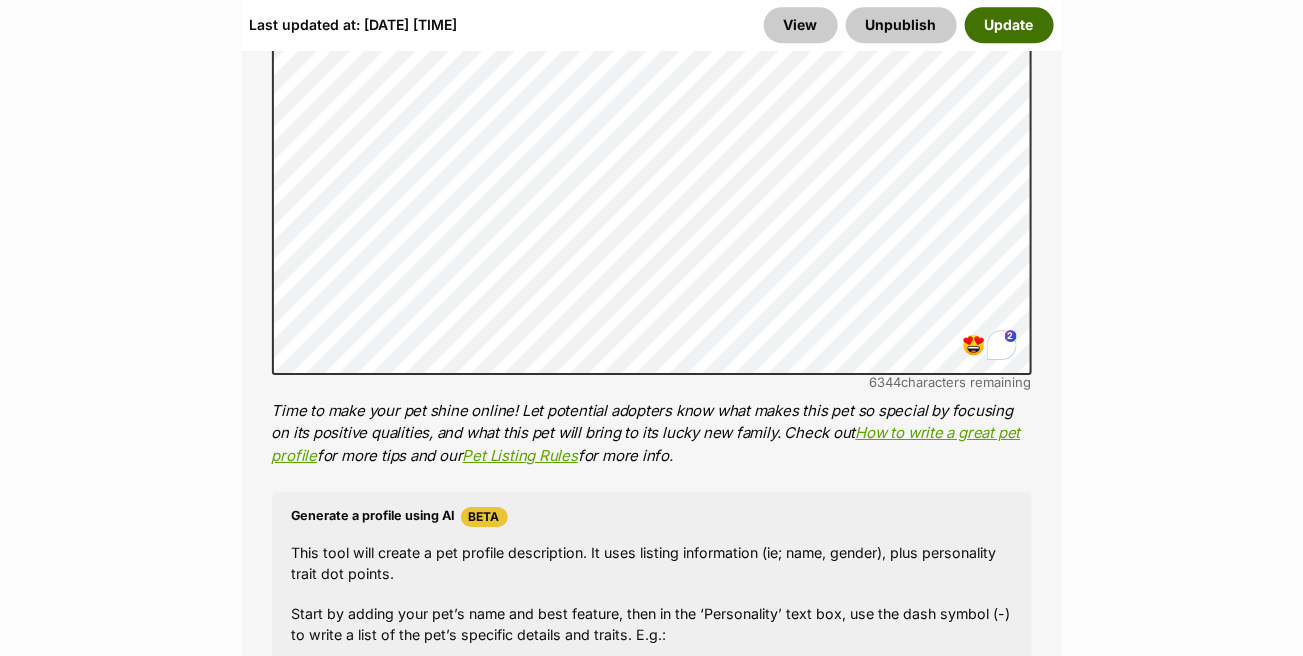 drag, startPoint x: 995, startPoint y: 45, endPoint x: 1021, endPoint y: 15, distance: 39.698868 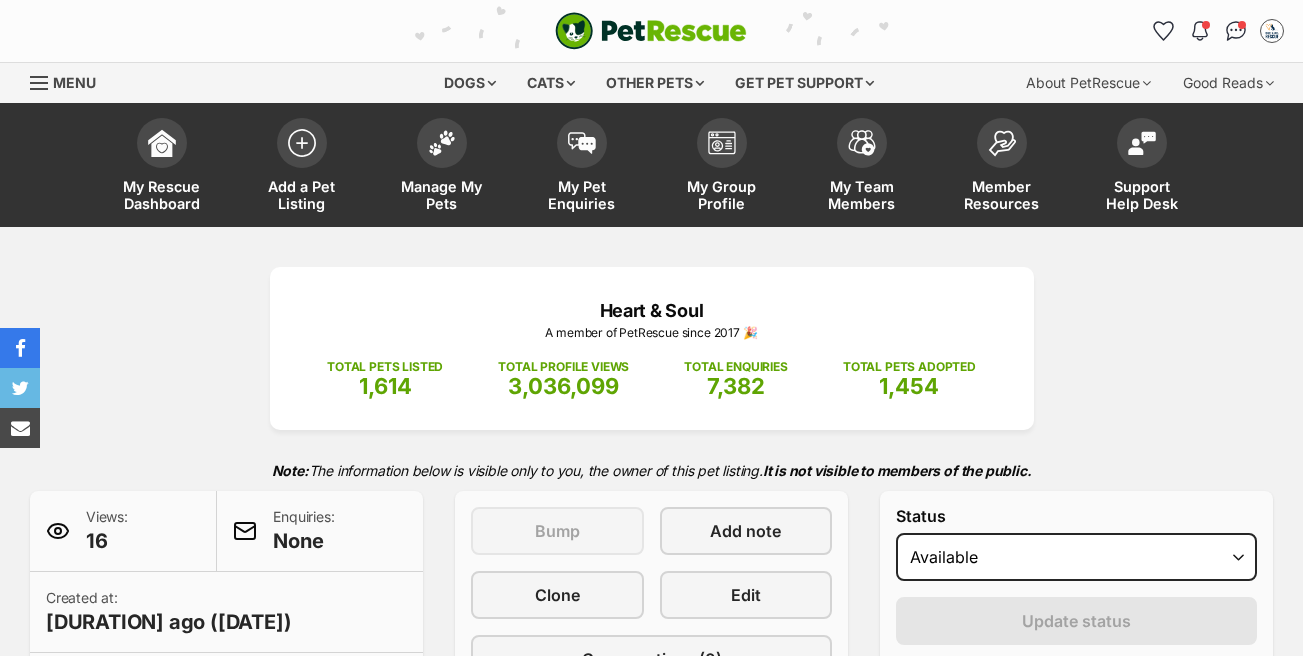 scroll, scrollTop: 800, scrollLeft: 0, axis: vertical 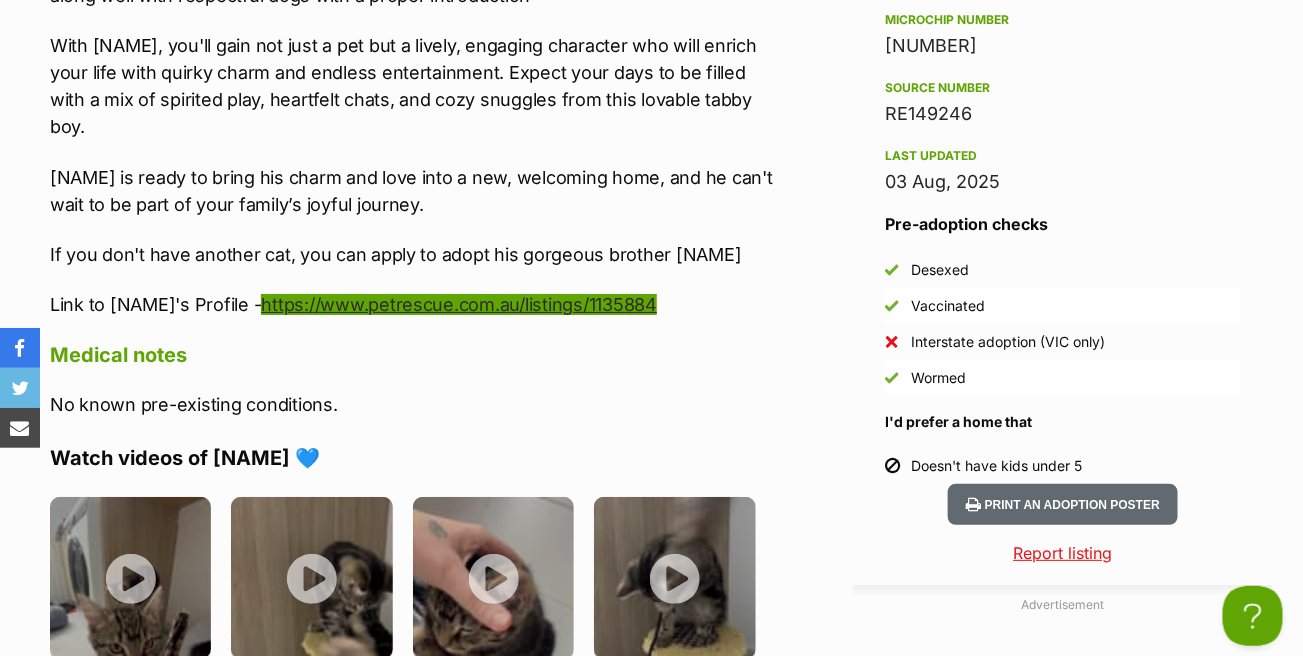 click on "https://www.petrescue.com.au/listings/1135884" at bounding box center (459, 304) 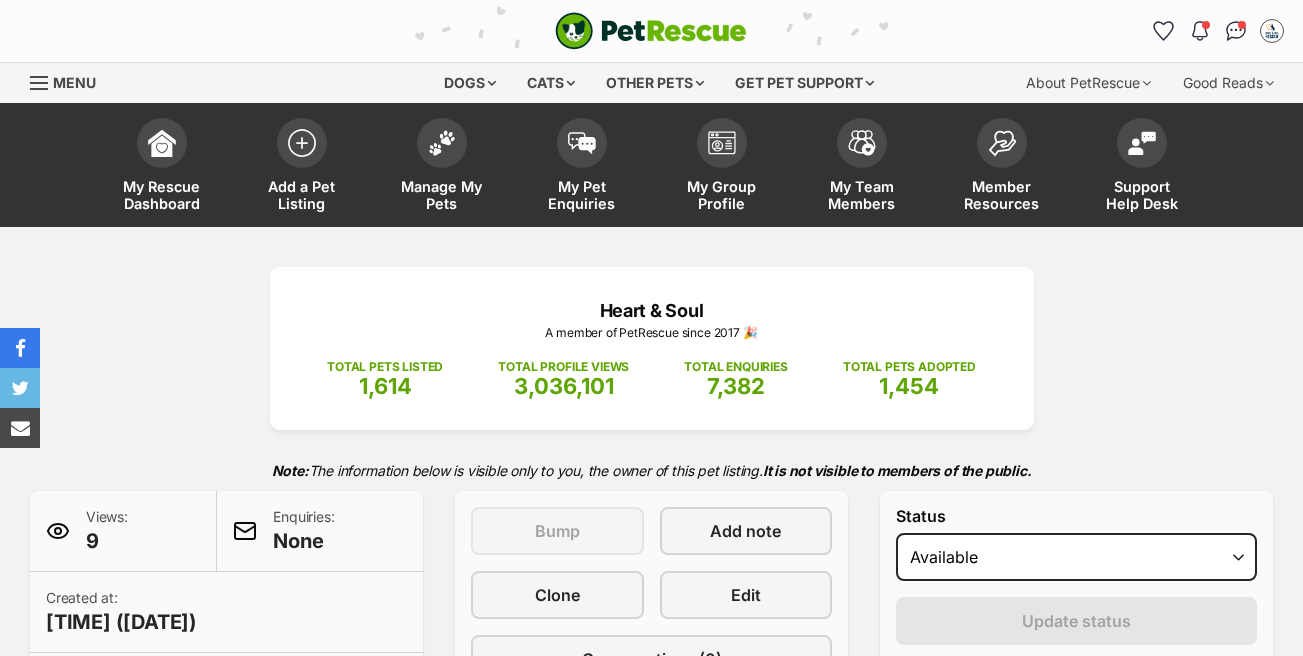 scroll, scrollTop: 900, scrollLeft: 0, axis: vertical 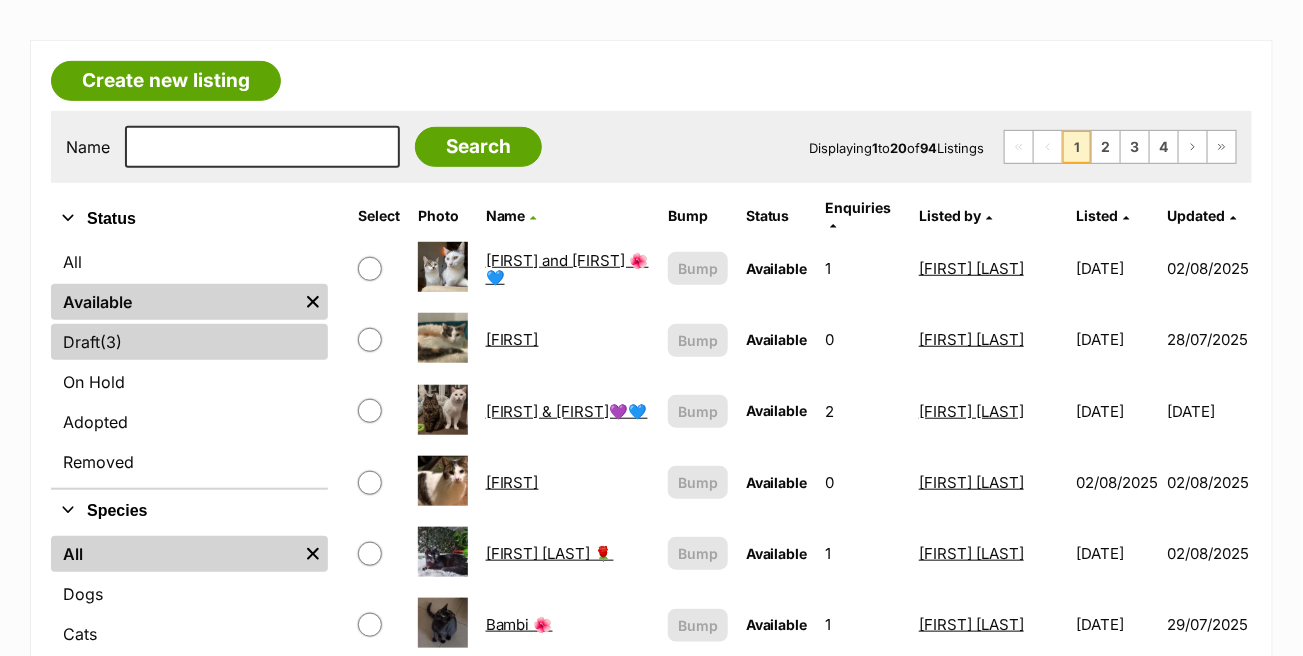 click on "Draft
(3)
Items" at bounding box center [189, 342] 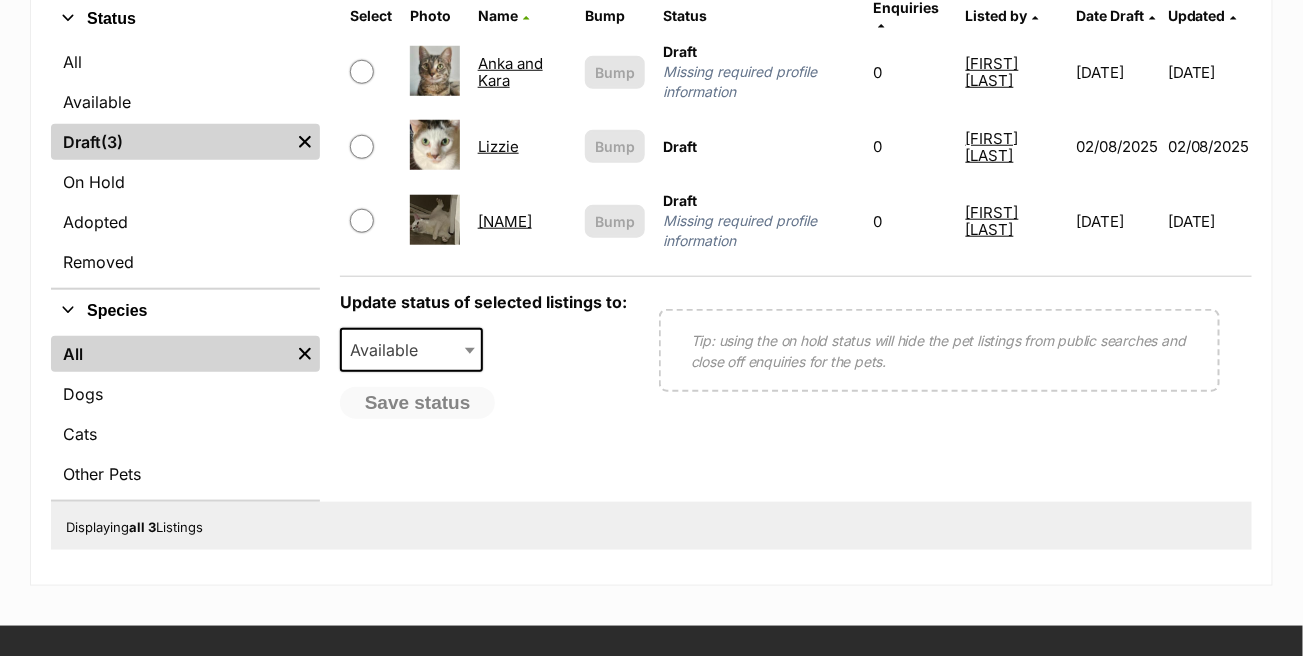 scroll, scrollTop: 500, scrollLeft: 0, axis: vertical 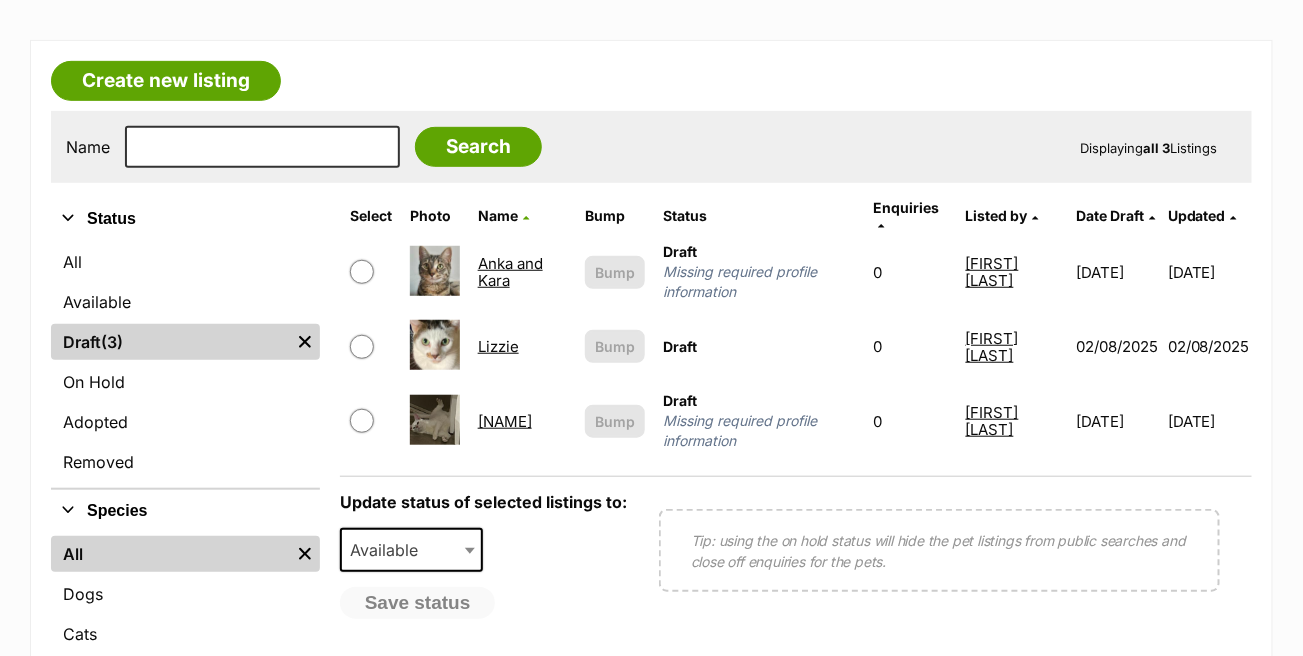click on "Lizzie" at bounding box center [498, 346] 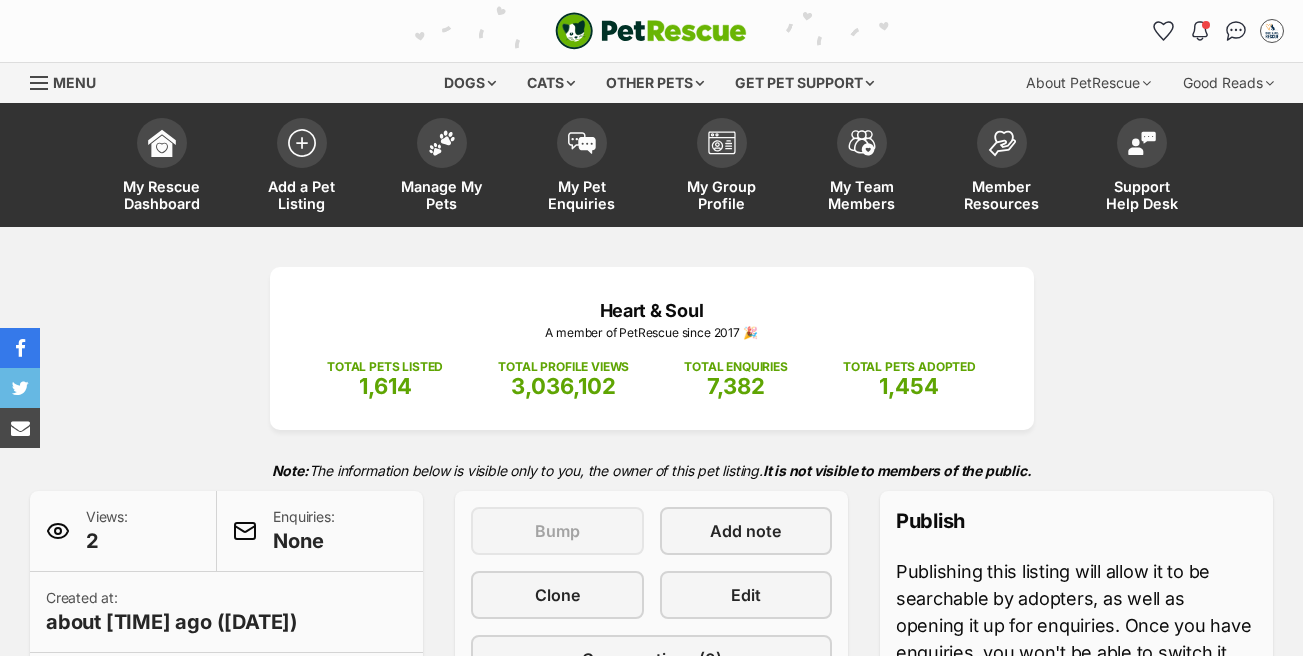 scroll, scrollTop: 300, scrollLeft: 0, axis: vertical 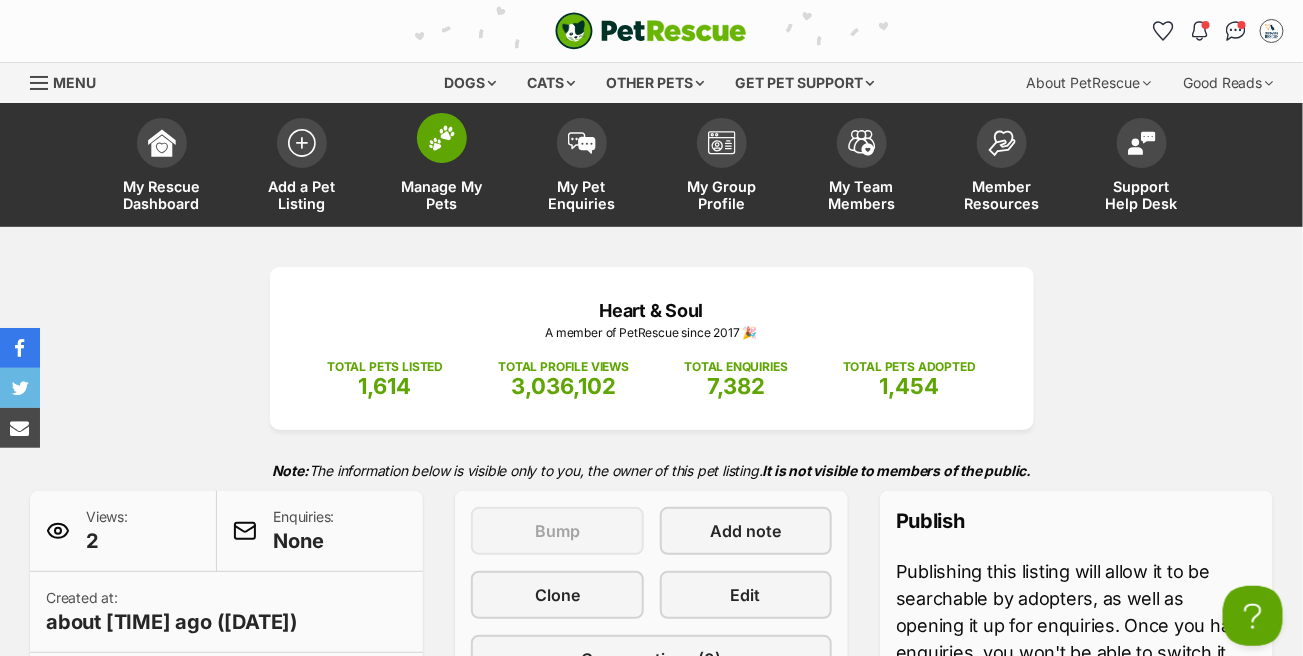 click at bounding box center (442, 138) 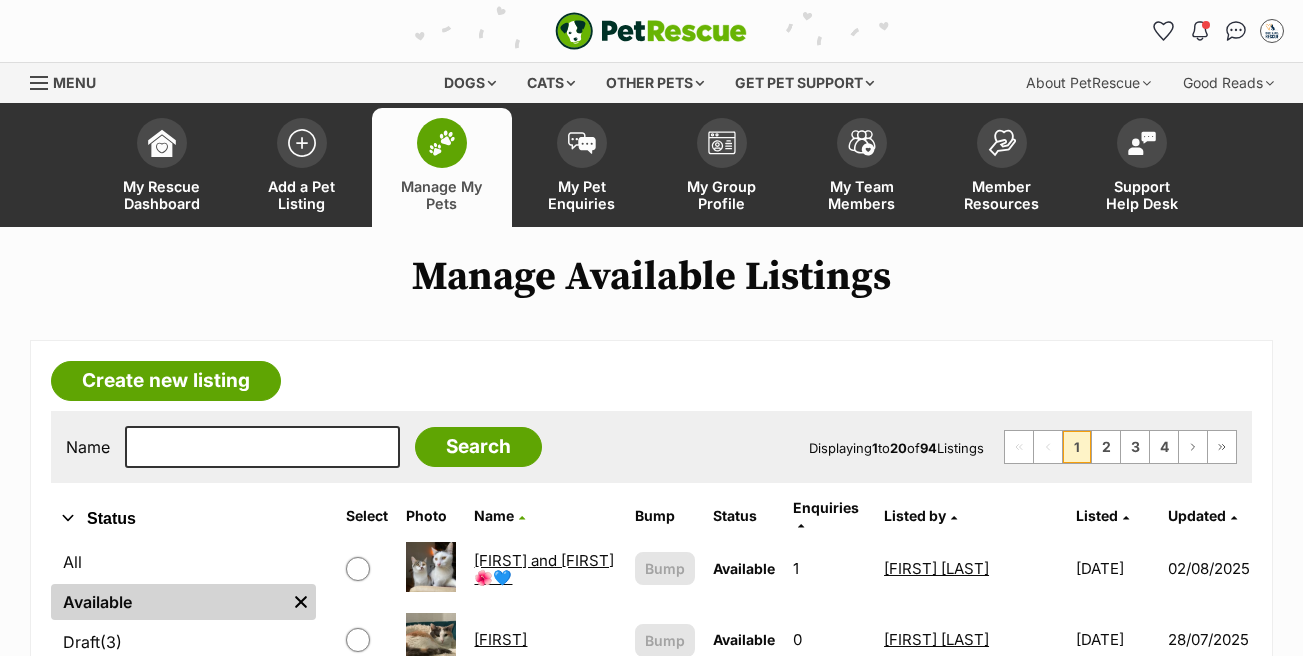 scroll, scrollTop: 0, scrollLeft: 0, axis: both 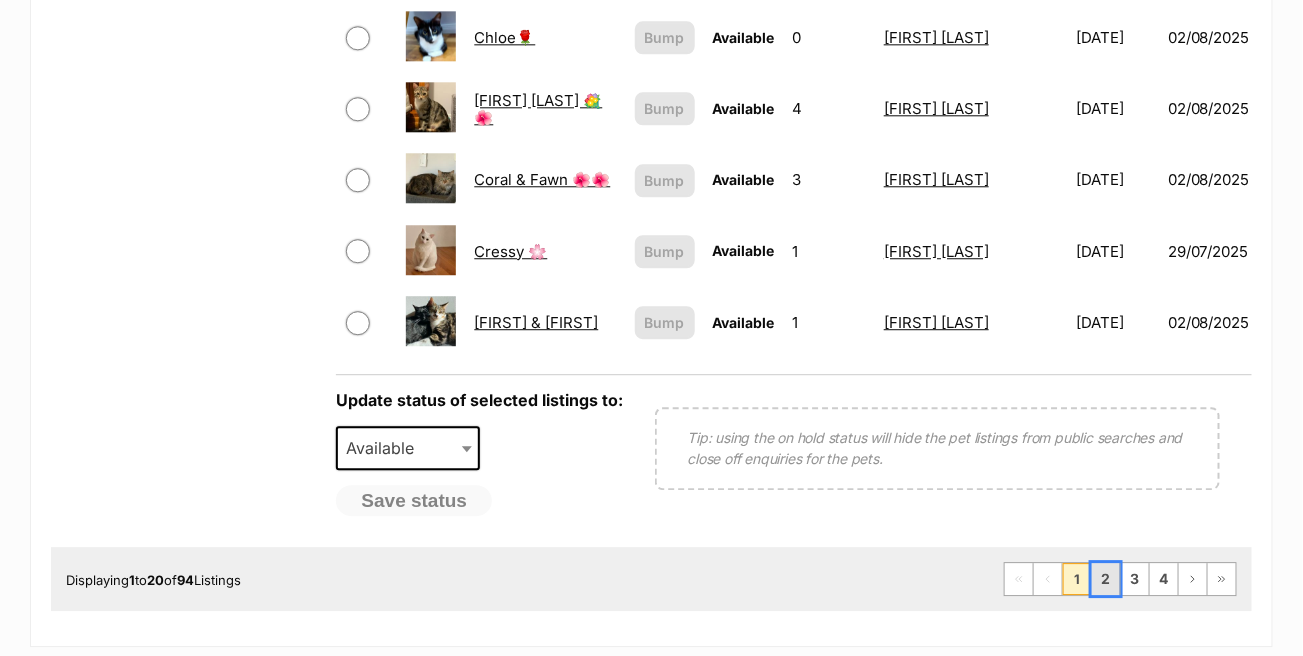 click on "2" at bounding box center (1106, 579) 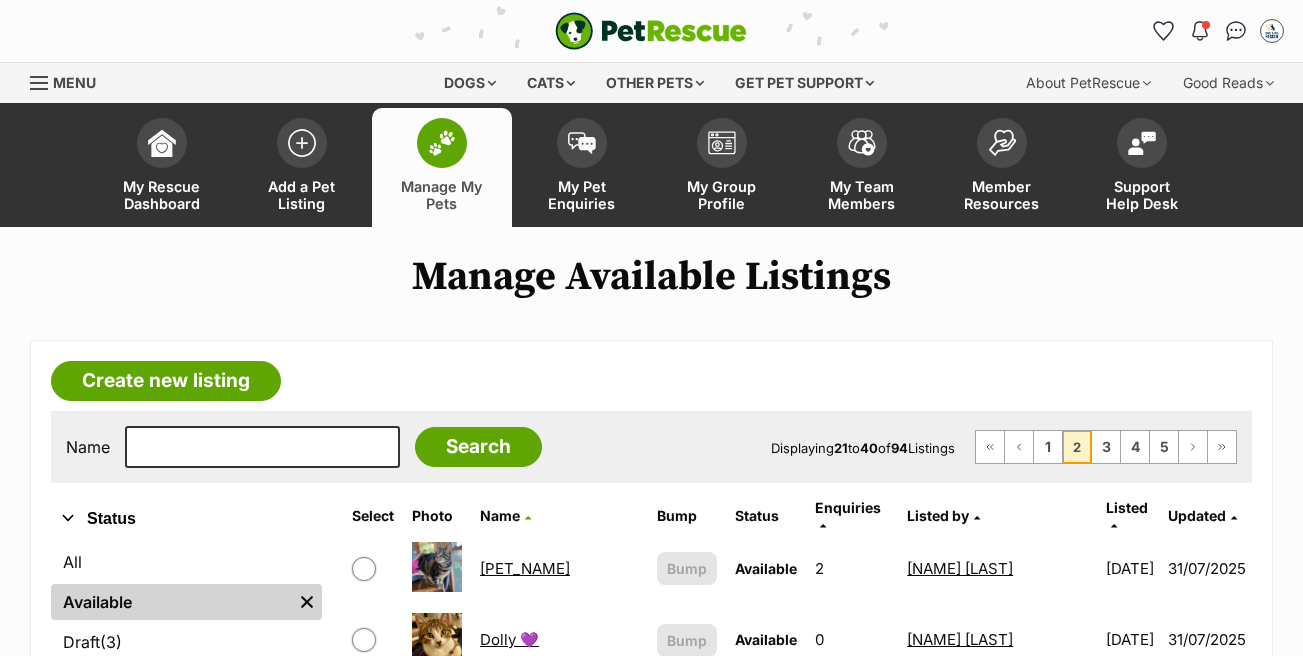 scroll, scrollTop: 300, scrollLeft: 0, axis: vertical 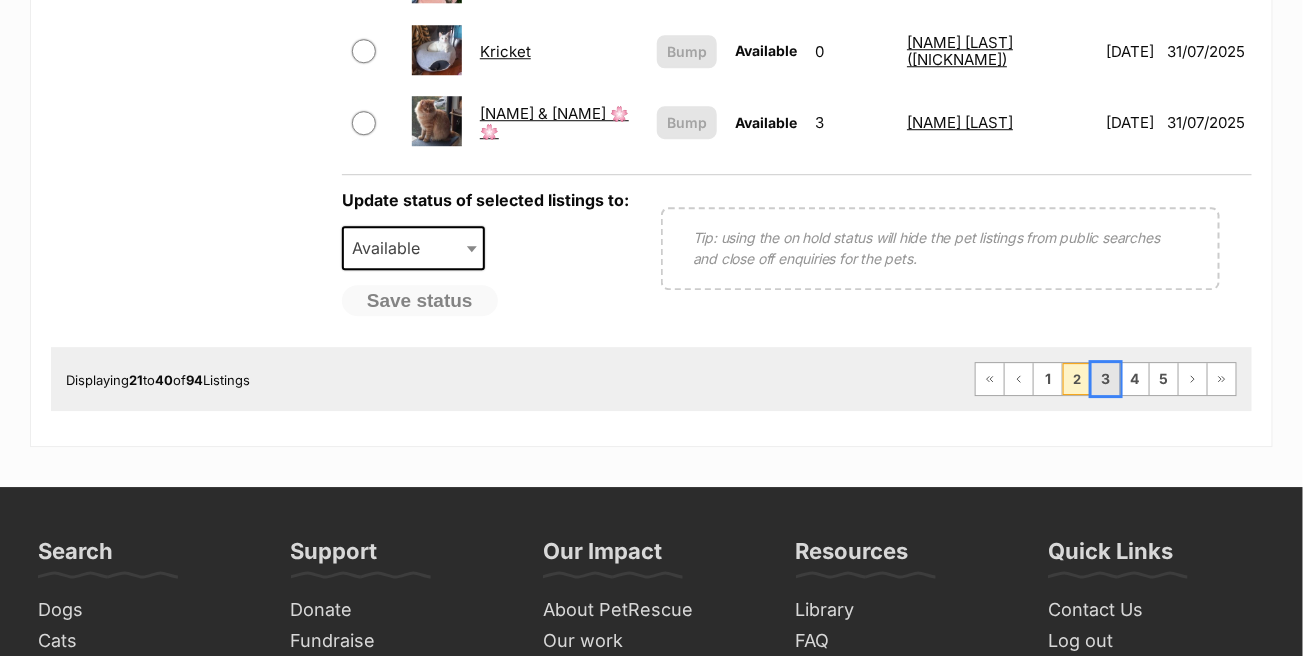 click on "3" at bounding box center (1106, 379) 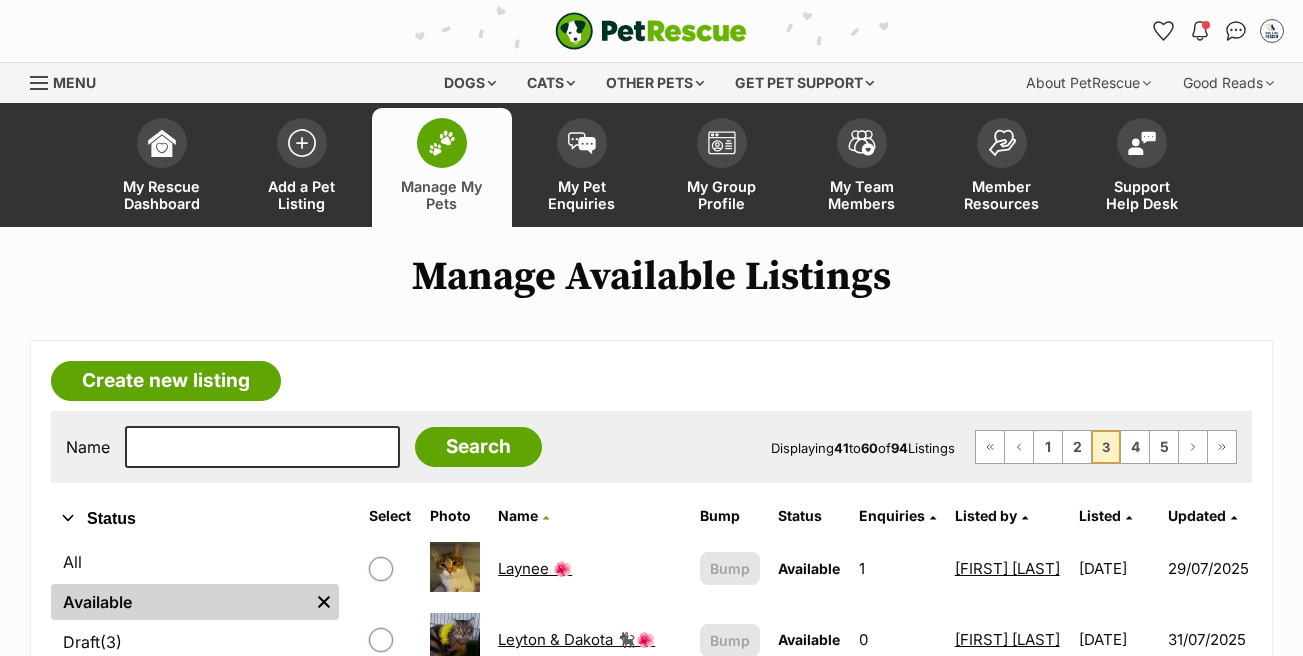 scroll, scrollTop: 298, scrollLeft: 0, axis: vertical 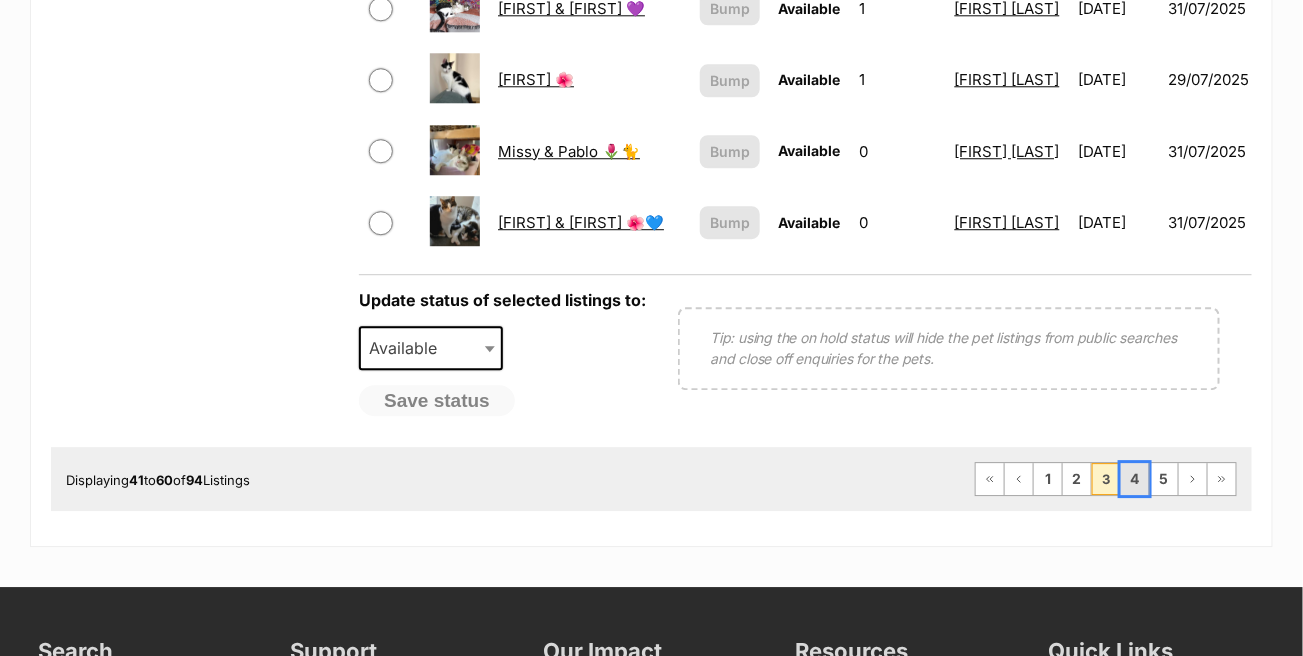 click on "4" at bounding box center (1135, 479) 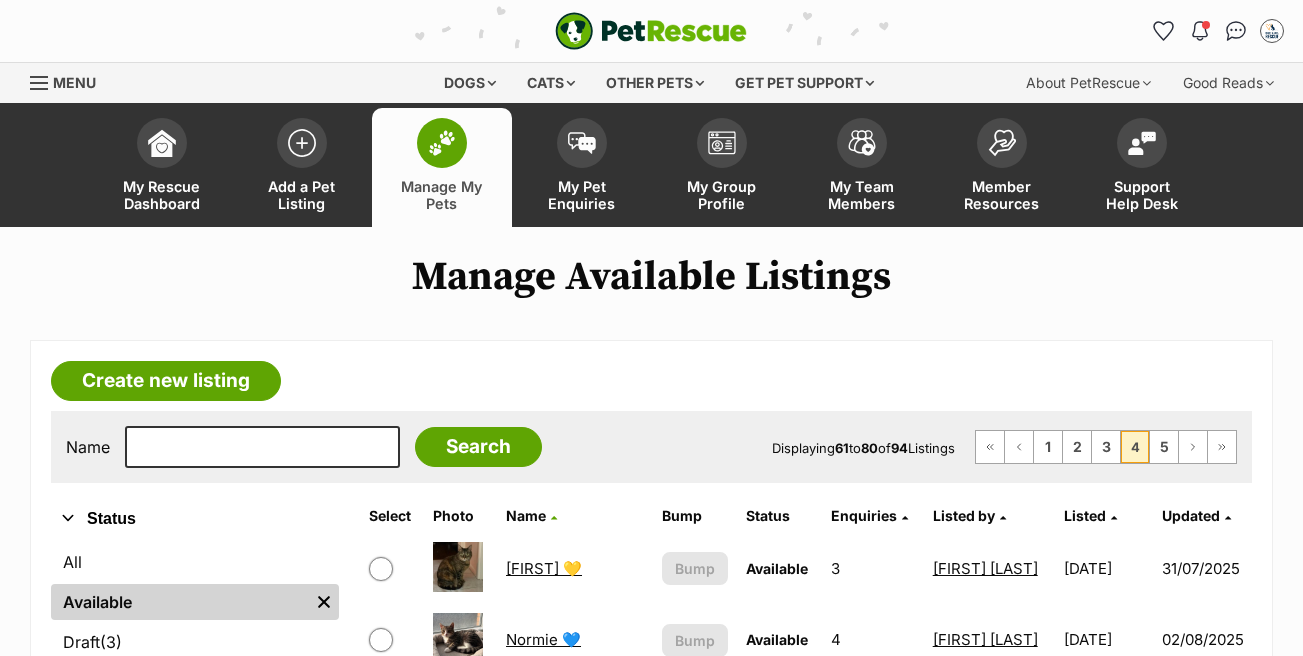 scroll, scrollTop: 300, scrollLeft: 0, axis: vertical 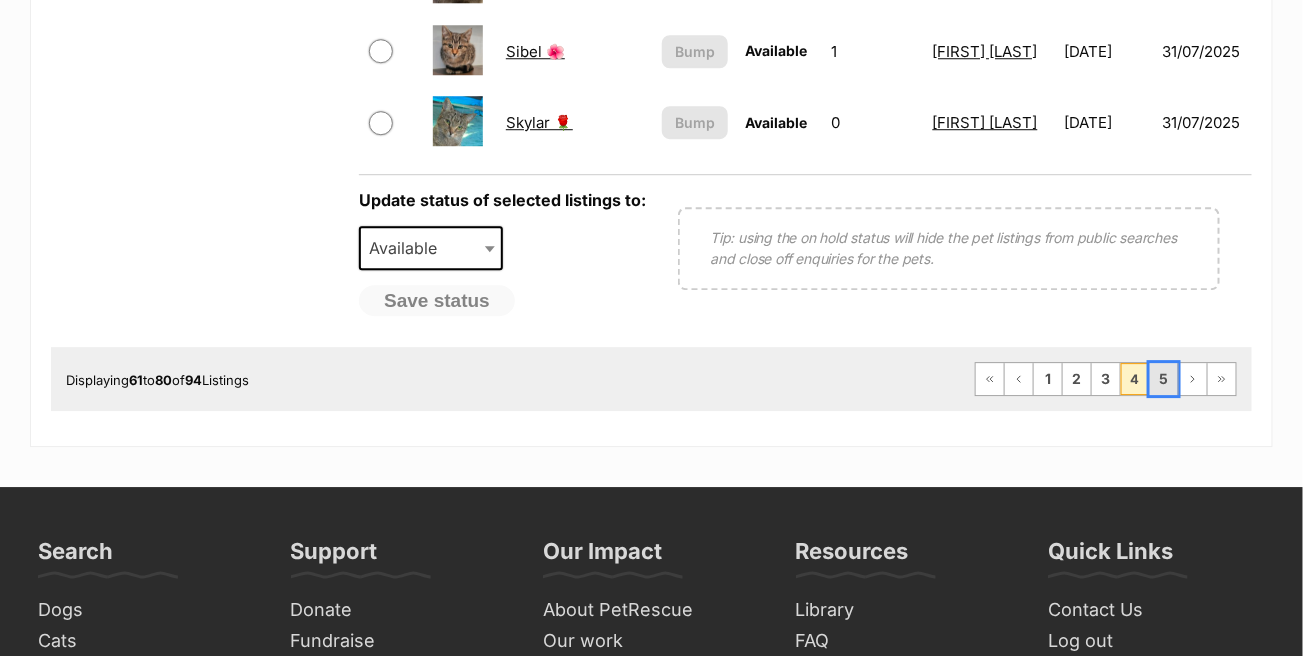 click on "5" at bounding box center [1164, 379] 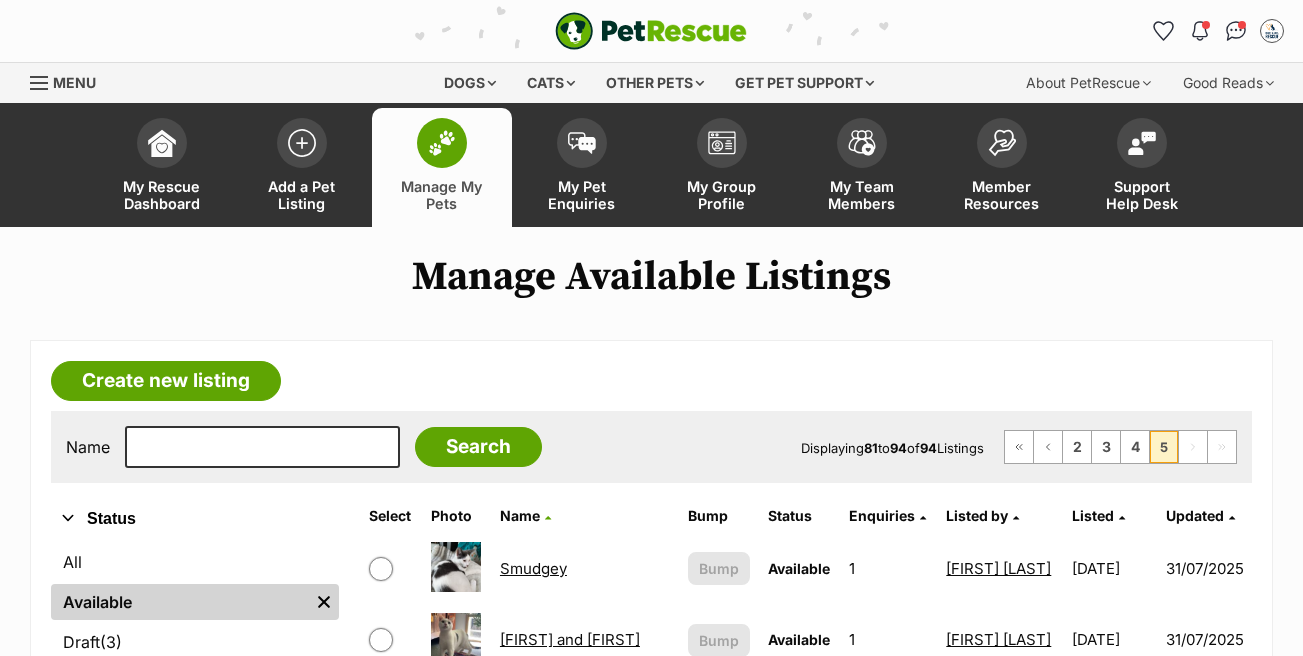 scroll, scrollTop: 300, scrollLeft: 0, axis: vertical 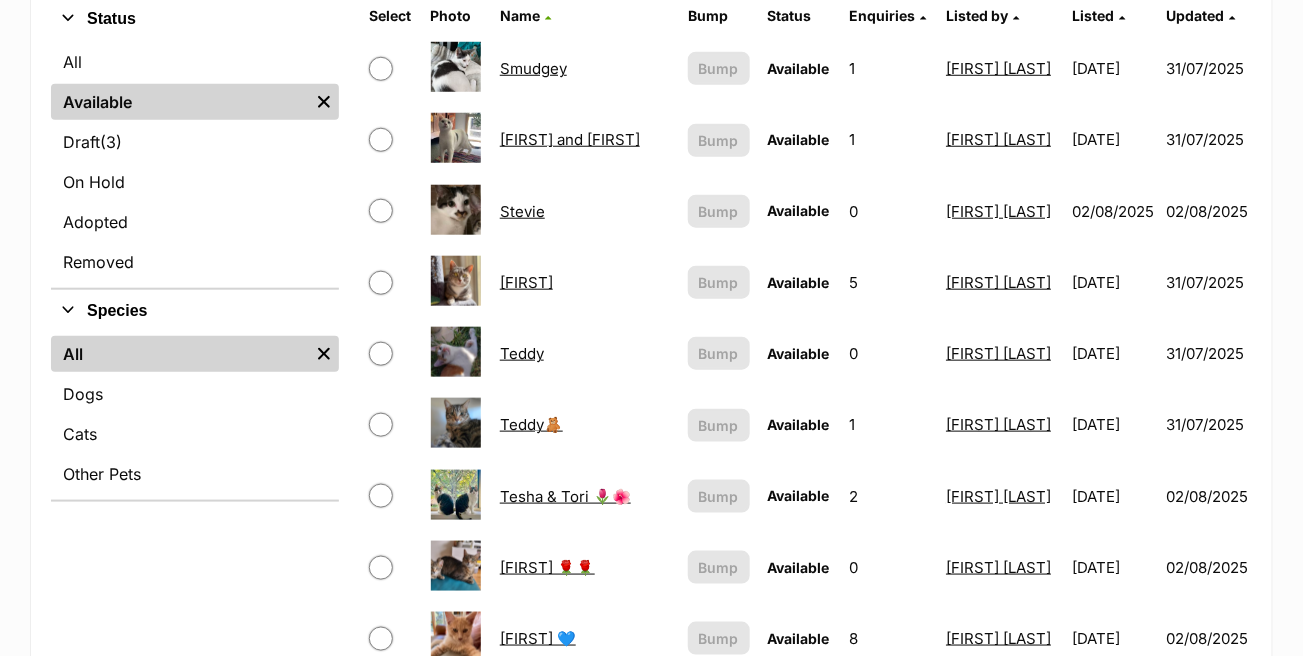click on "Stevie" at bounding box center [522, 211] 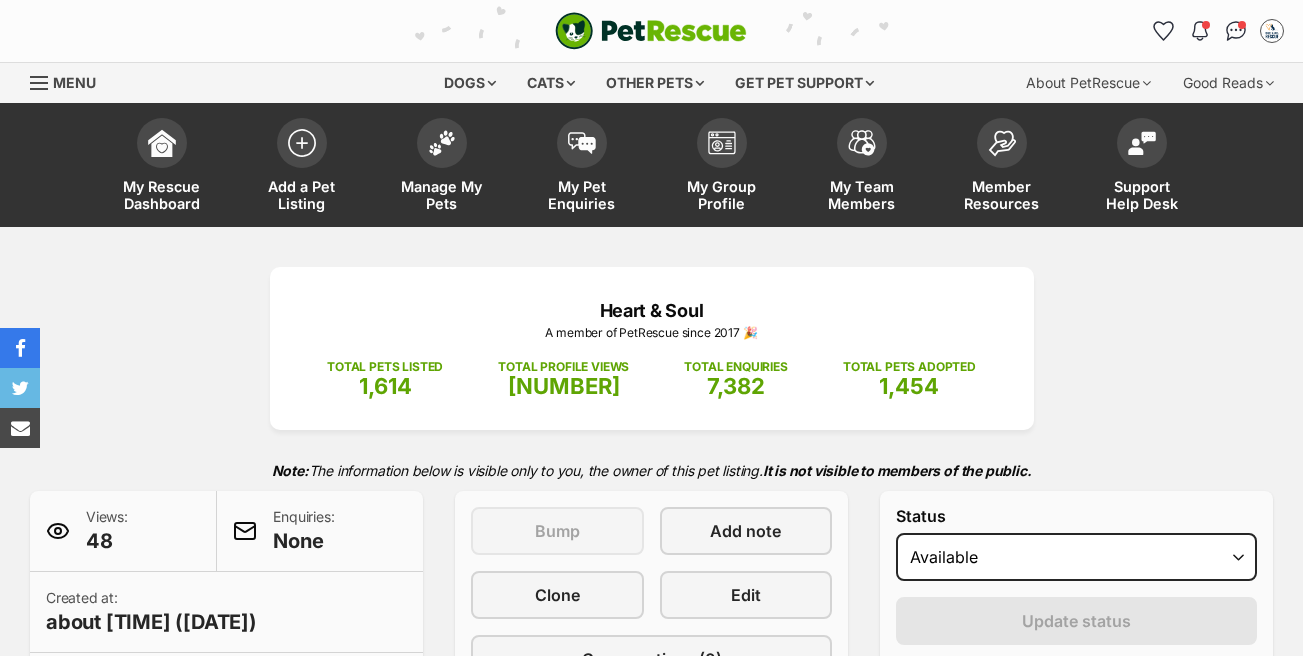 scroll, scrollTop: 400, scrollLeft: 0, axis: vertical 